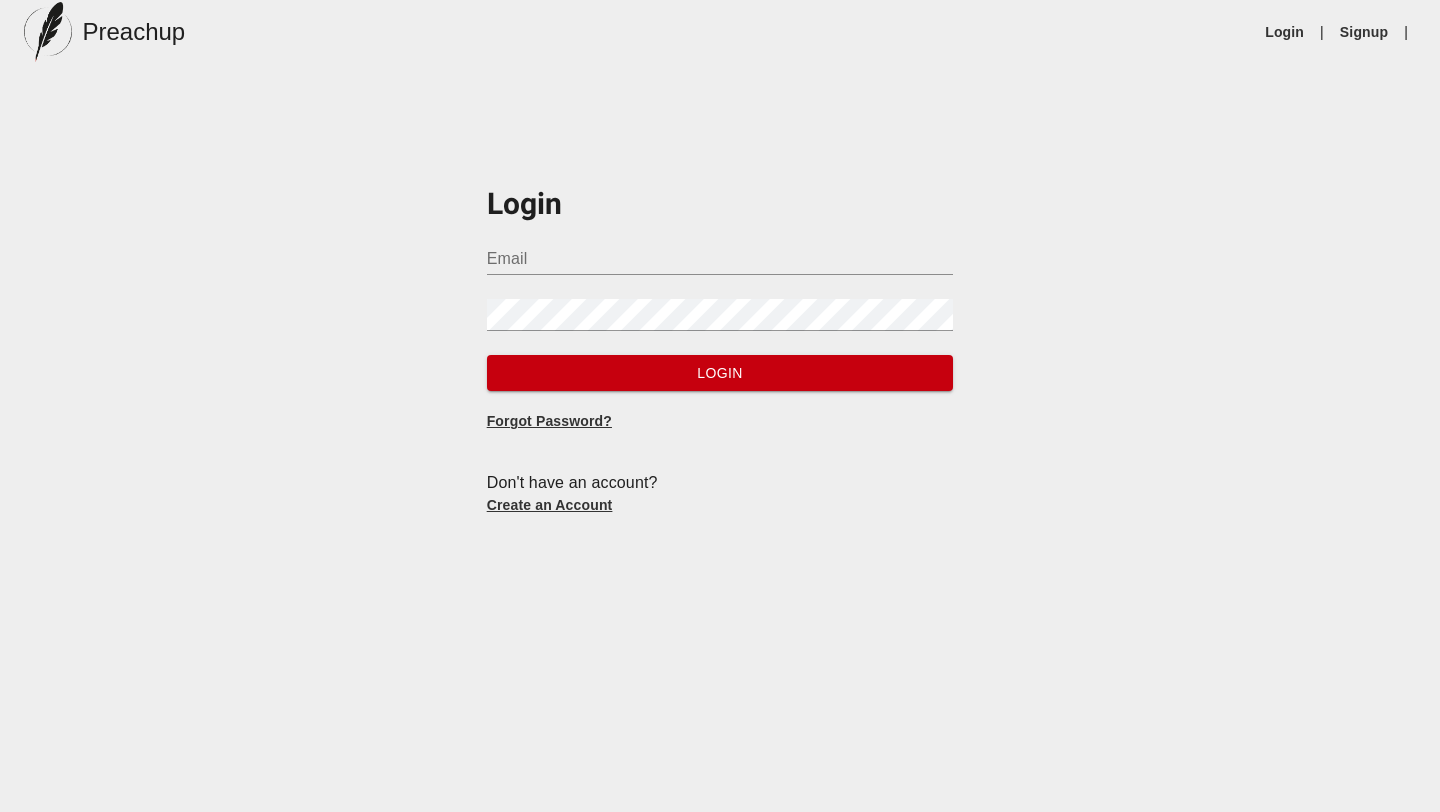 scroll, scrollTop: 0, scrollLeft: 0, axis: both 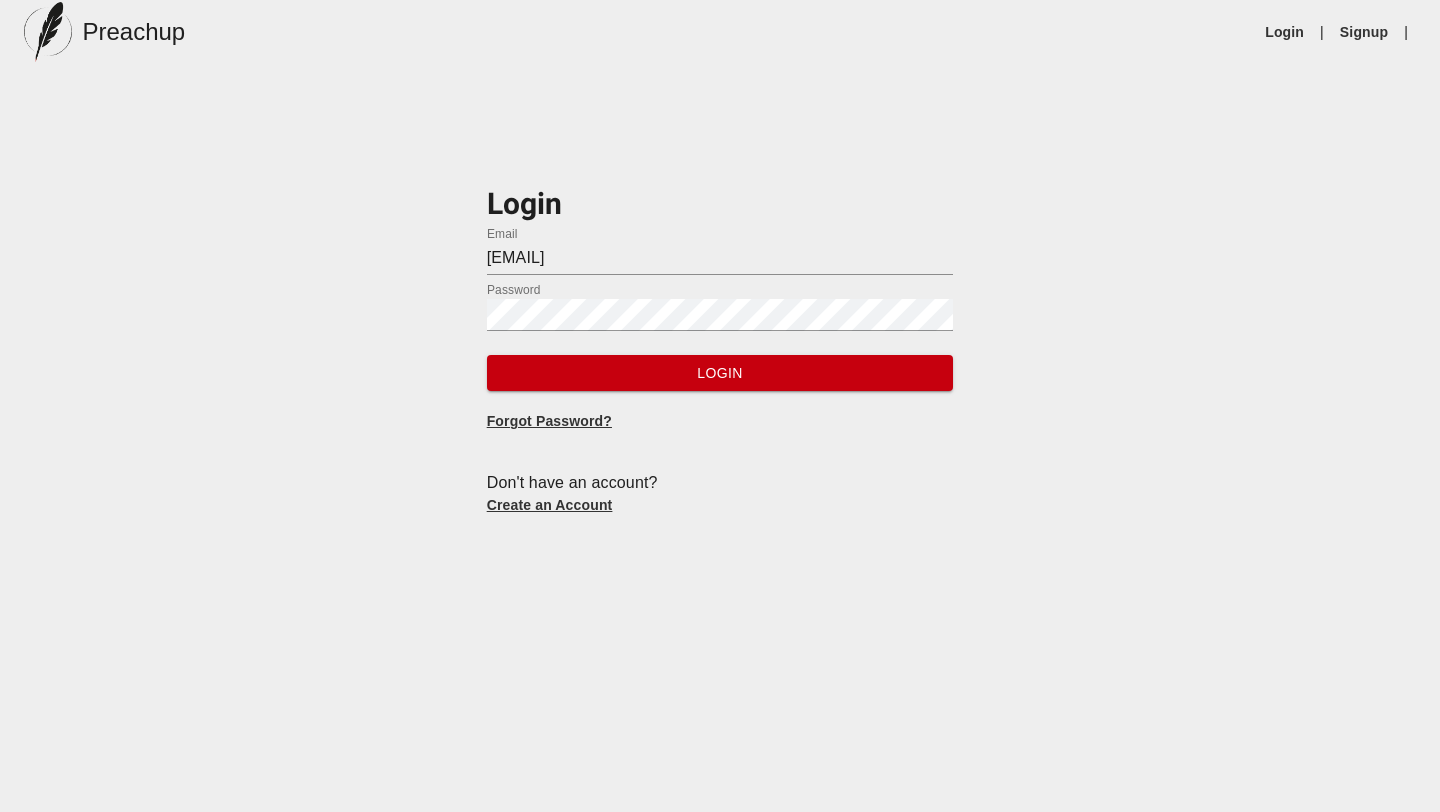 click on "Login" at bounding box center (720, 373) 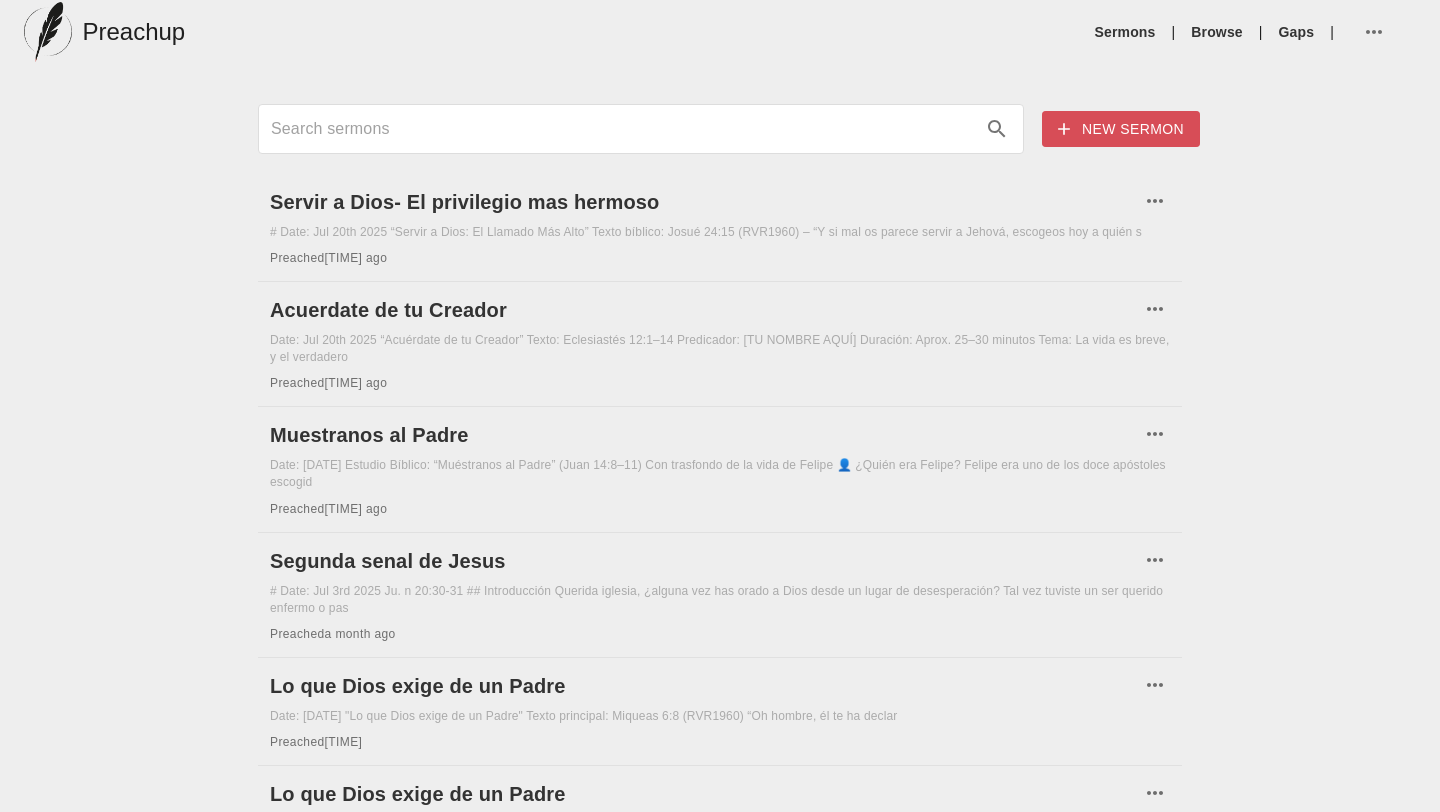 click on "New sermon" at bounding box center (1121, 129) 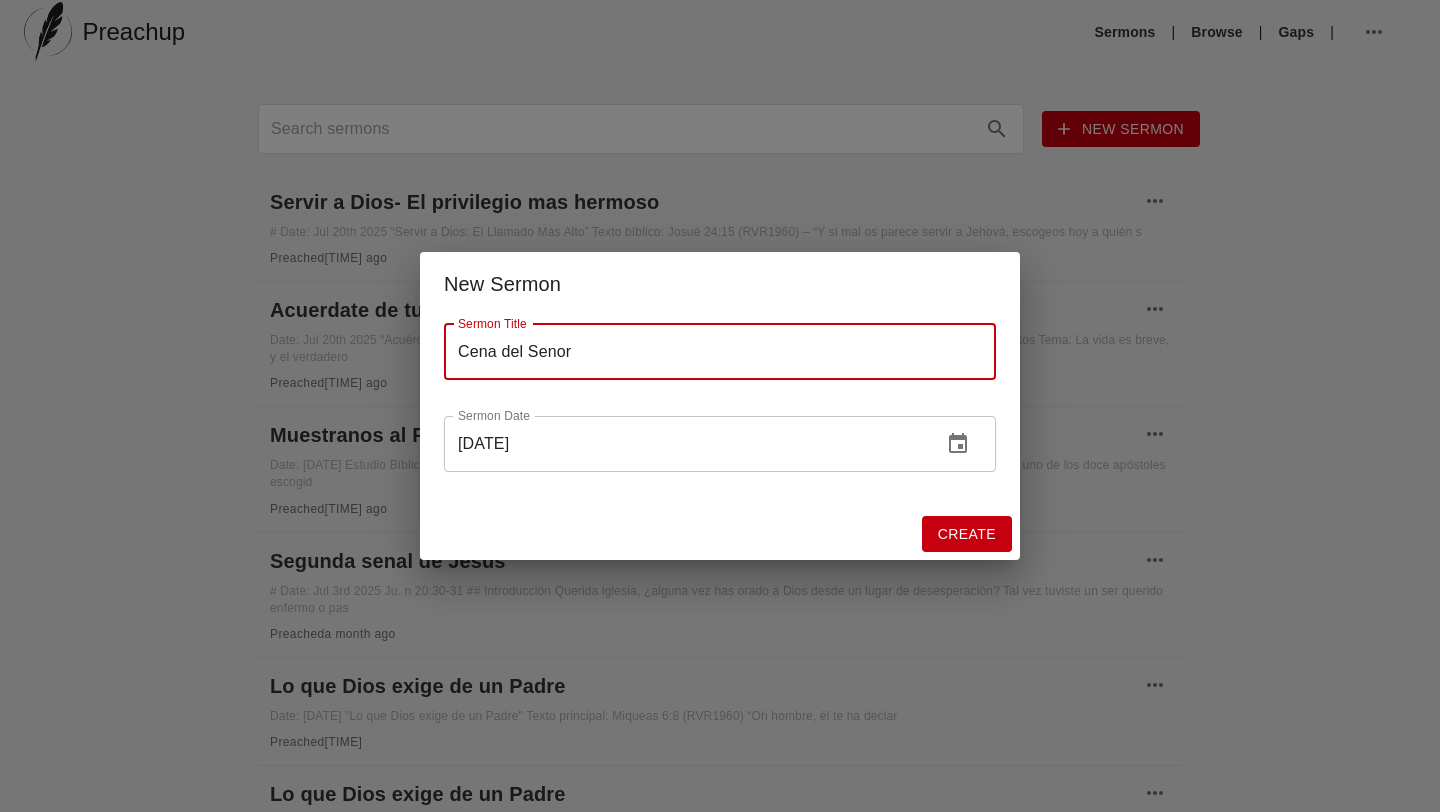 type on "Cena del Senor" 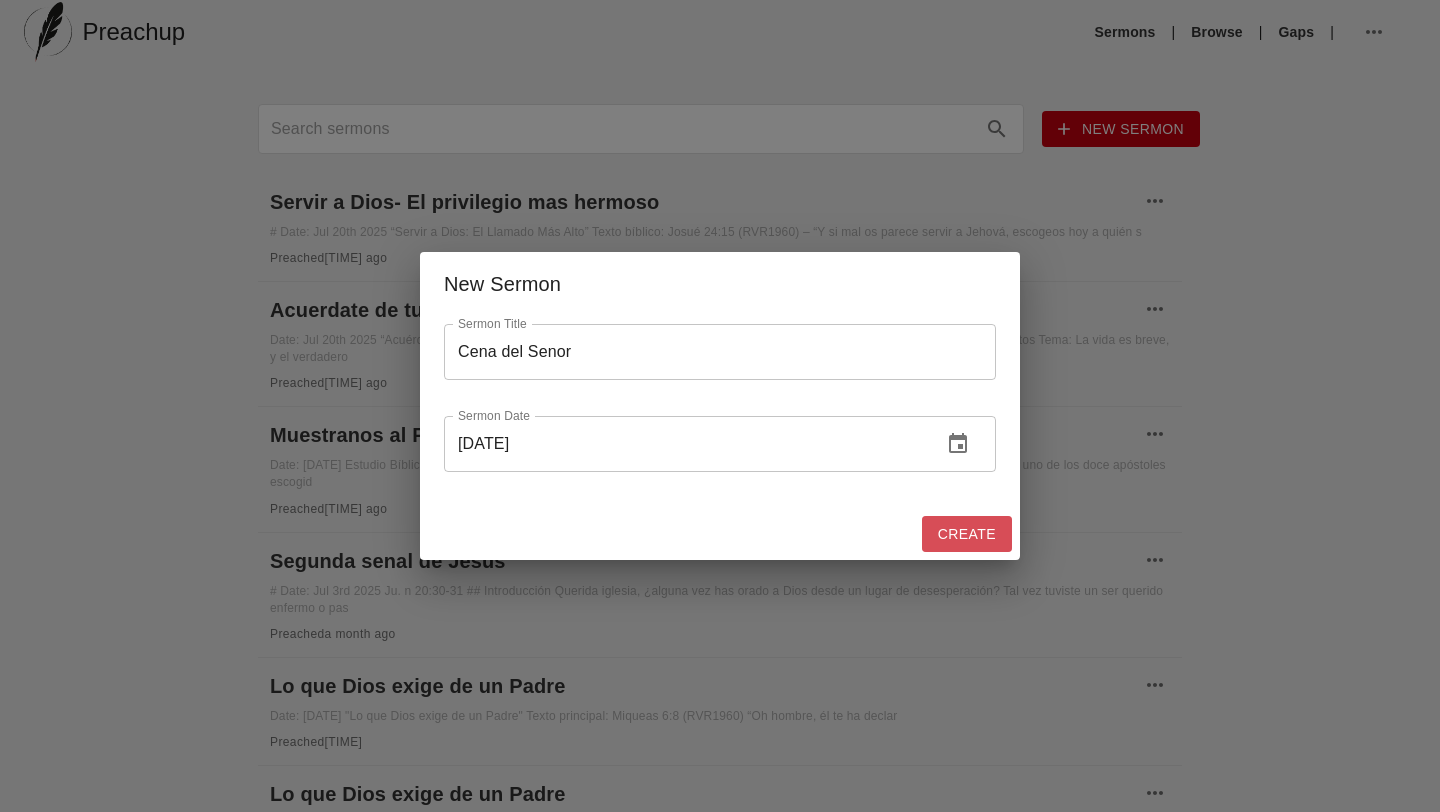 click on "Create" at bounding box center [967, 534] 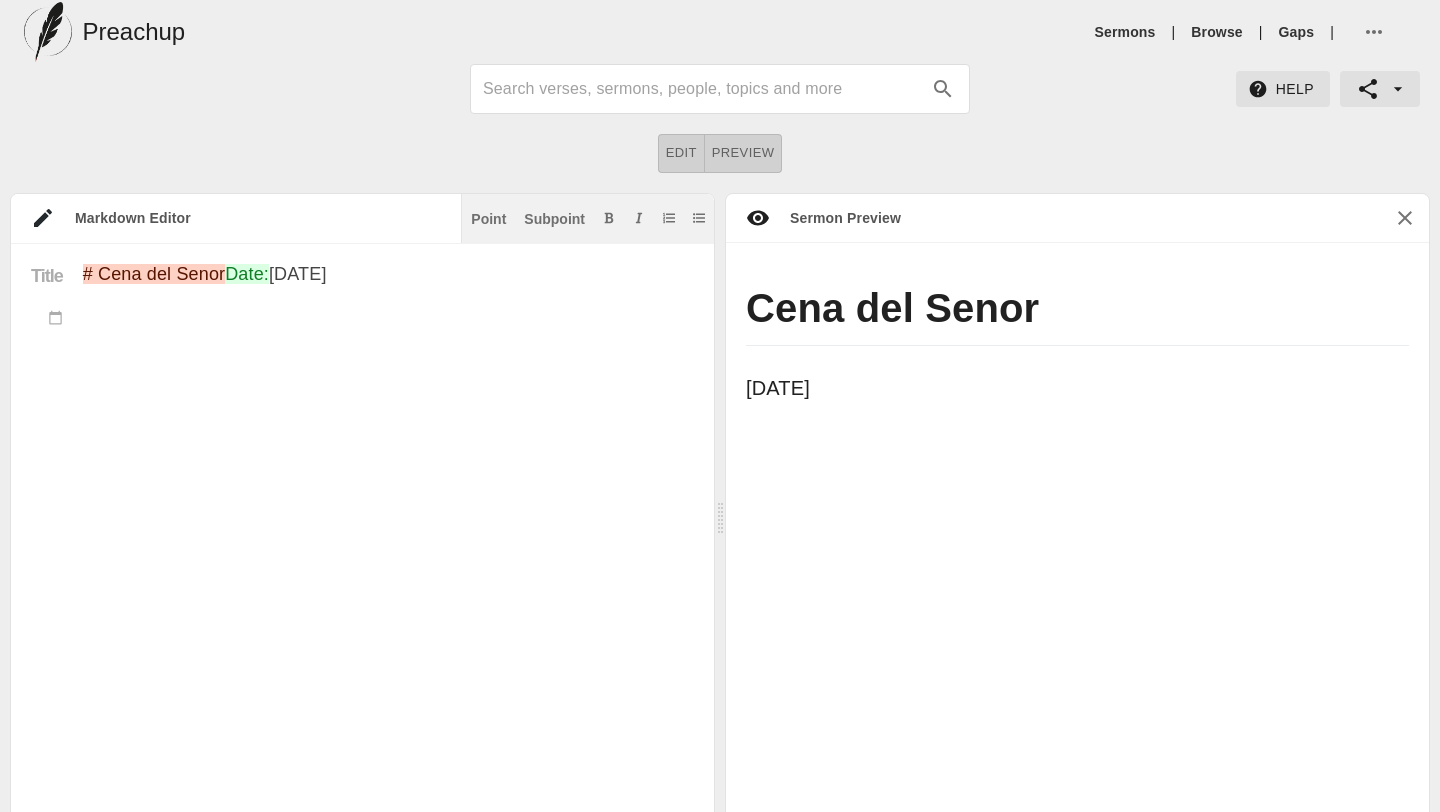 click on "Date: [DATE]" at bounding box center (388, 585) 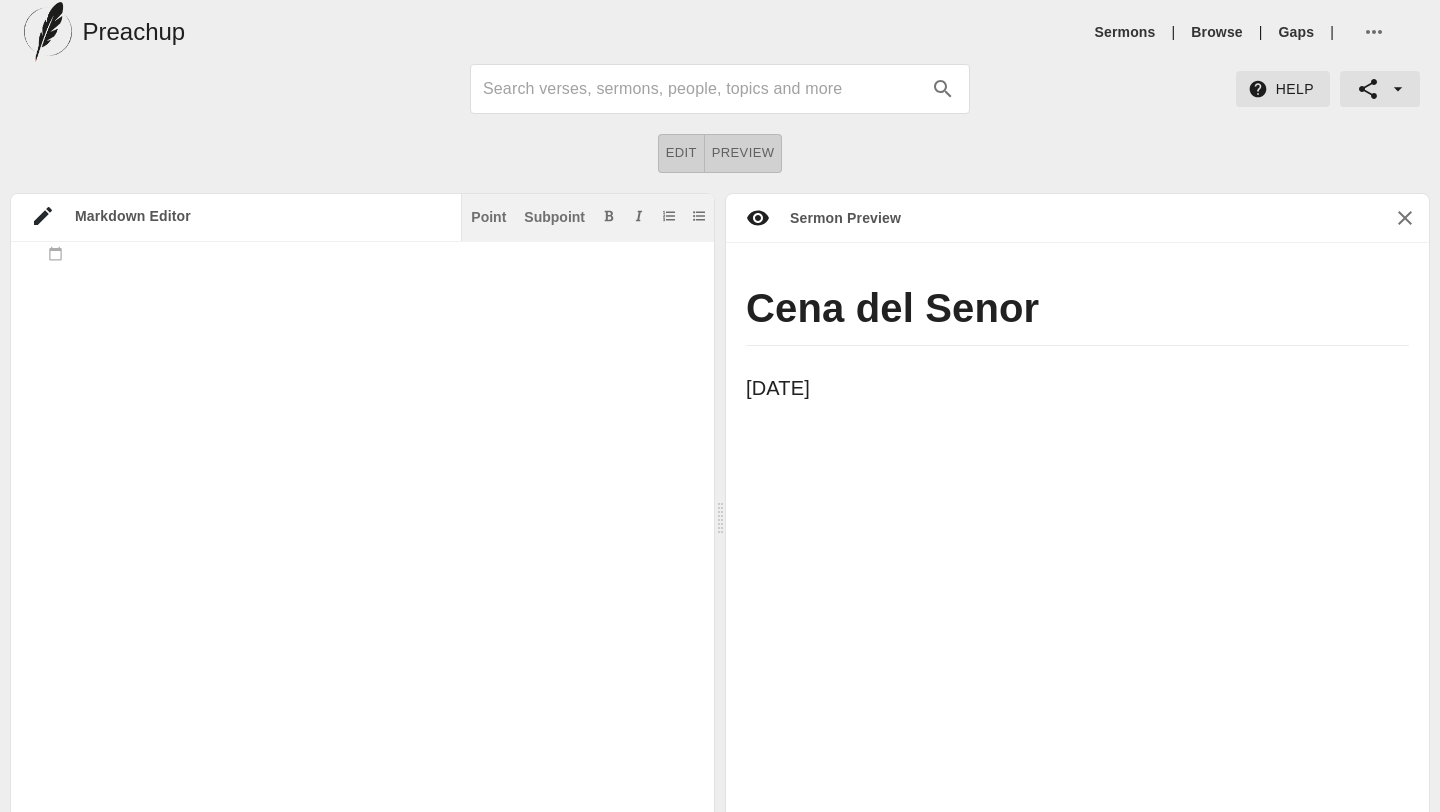 scroll, scrollTop: 29, scrollLeft: 0, axis: vertical 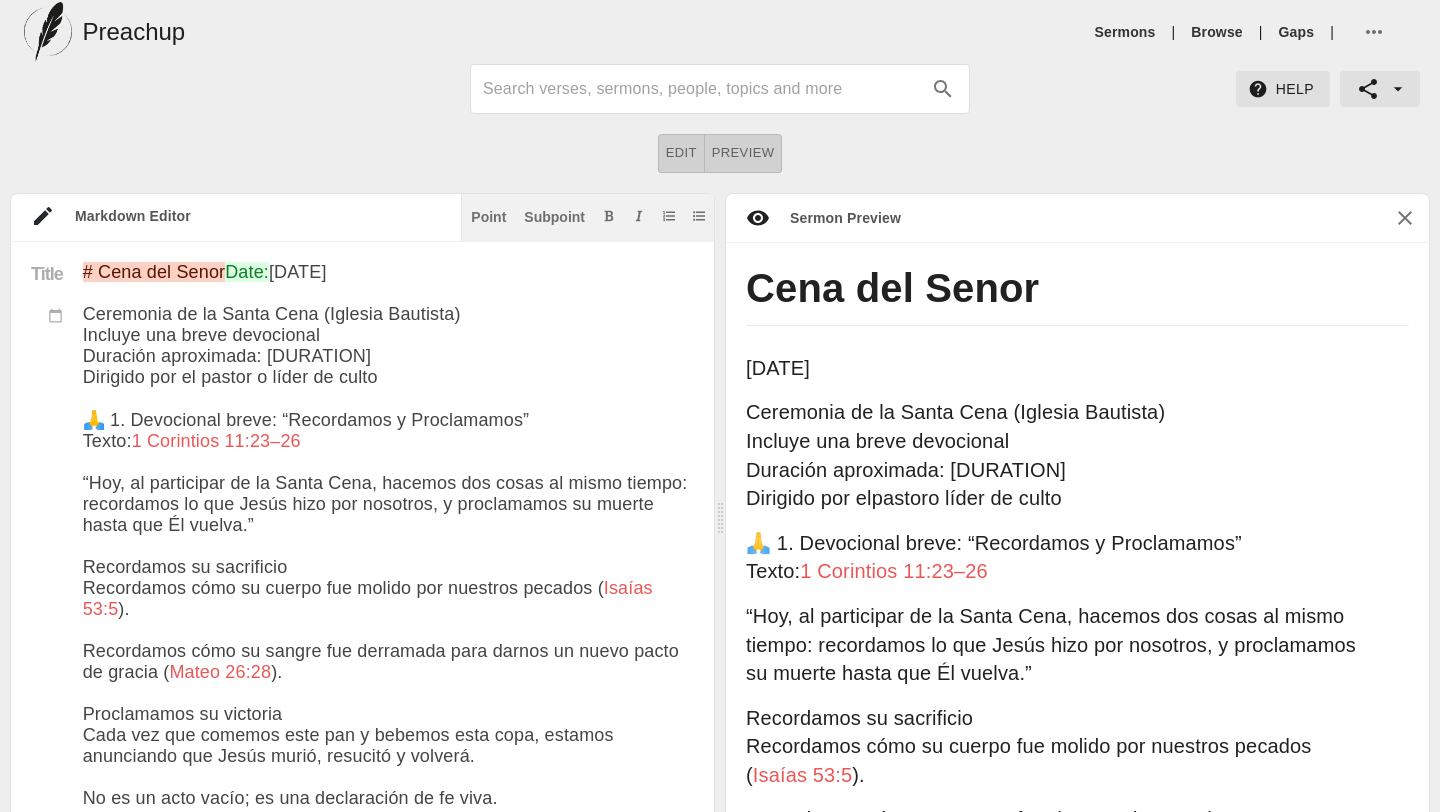 click at bounding box center [388, 1605] 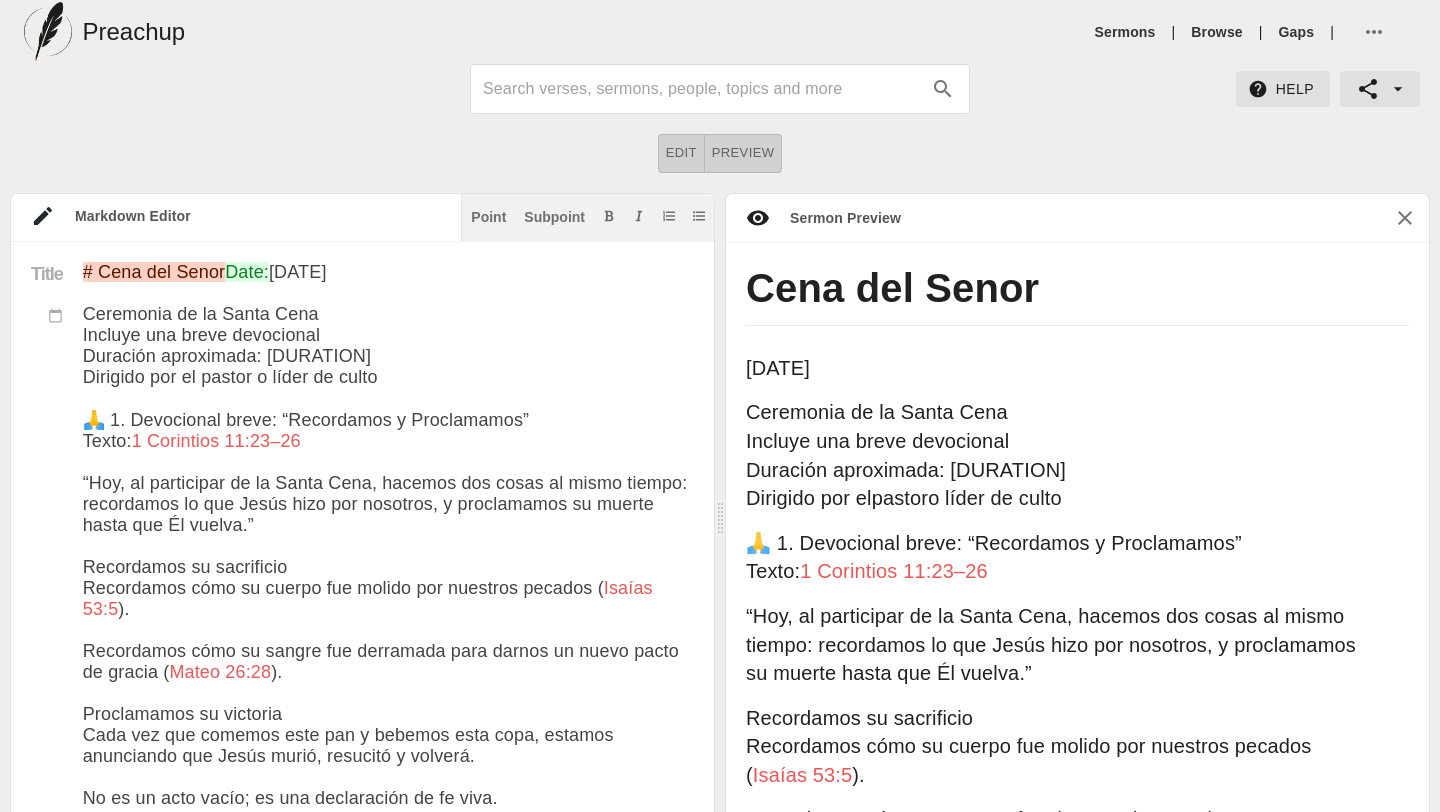 drag, startPoint x: 402, startPoint y: 427, endPoint x: 84, endPoint y: 383, distance: 321.0296 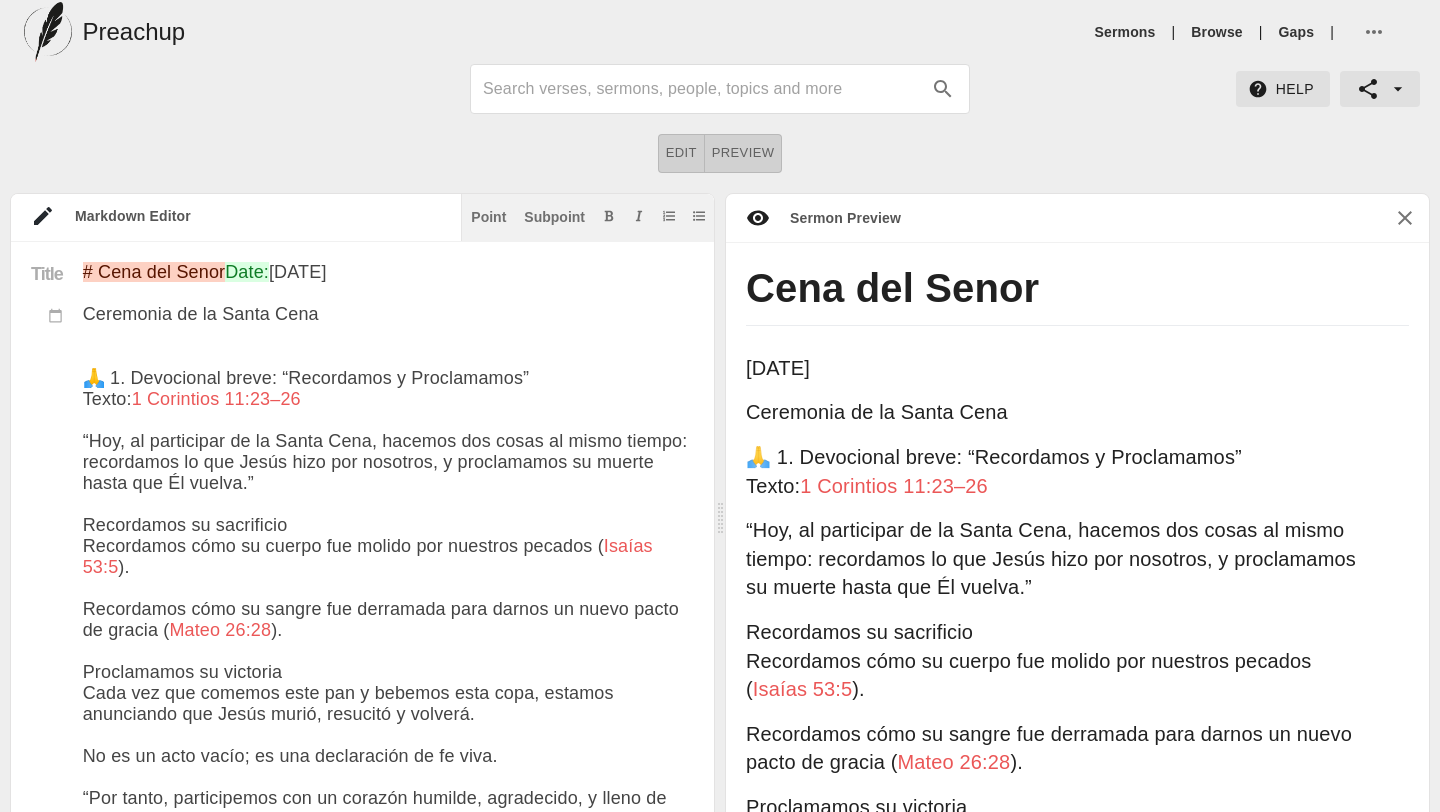 click at bounding box center [388, 1584] 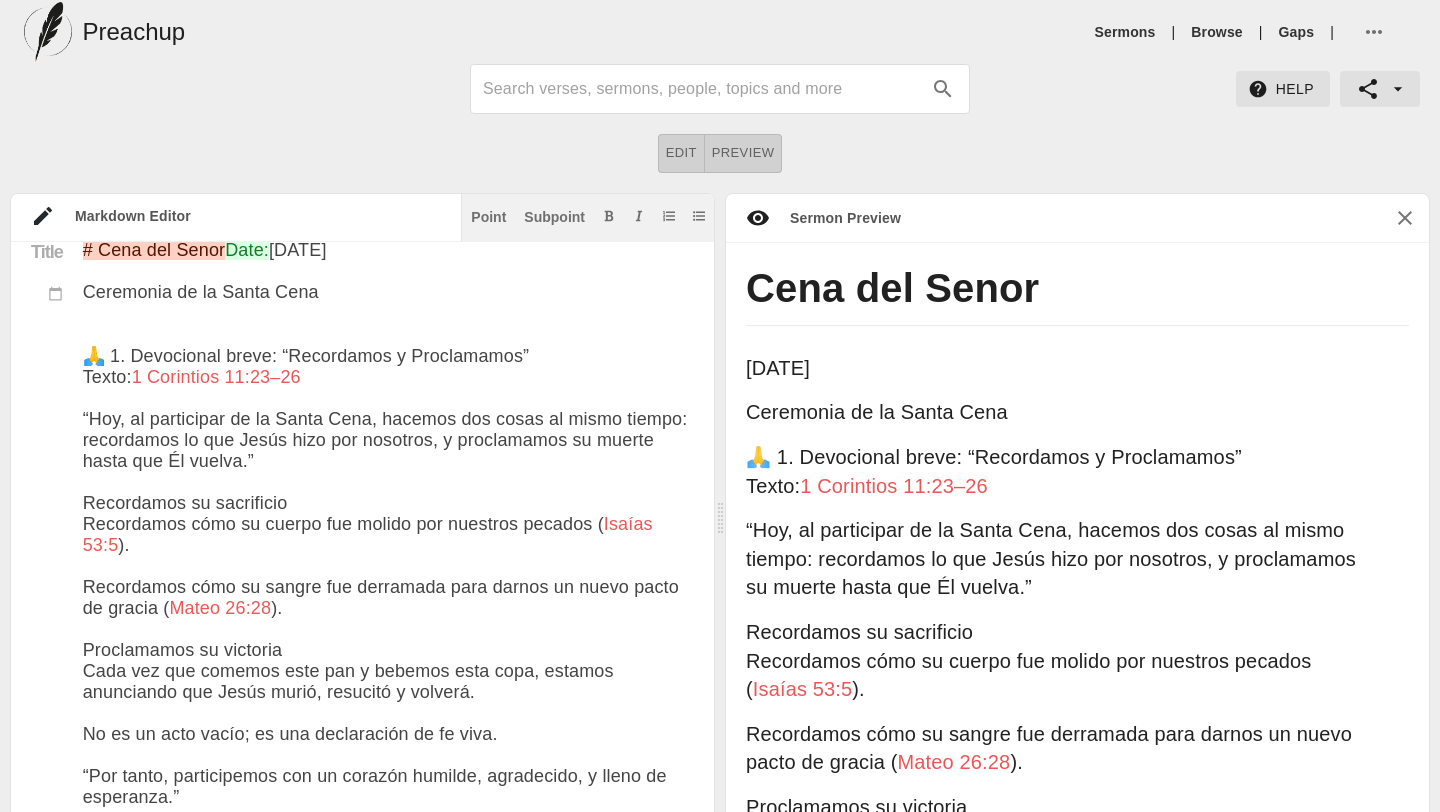scroll, scrollTop: 111, scrollLeft: 0, axis: vertical 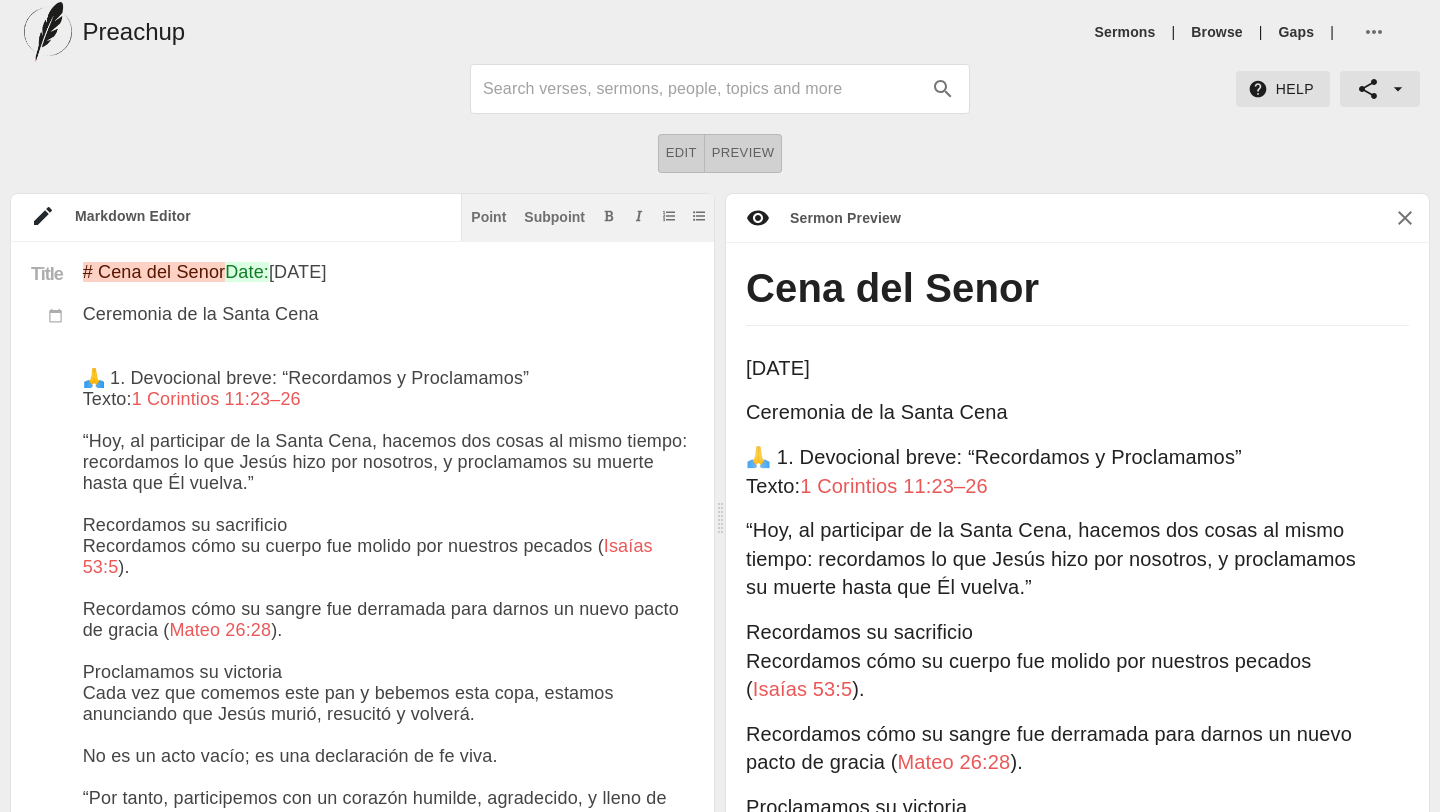 drag, startPoint x: 265, startPoint y: 423, endPoint x: 130, endPoint y: 425, distance: 135.01482 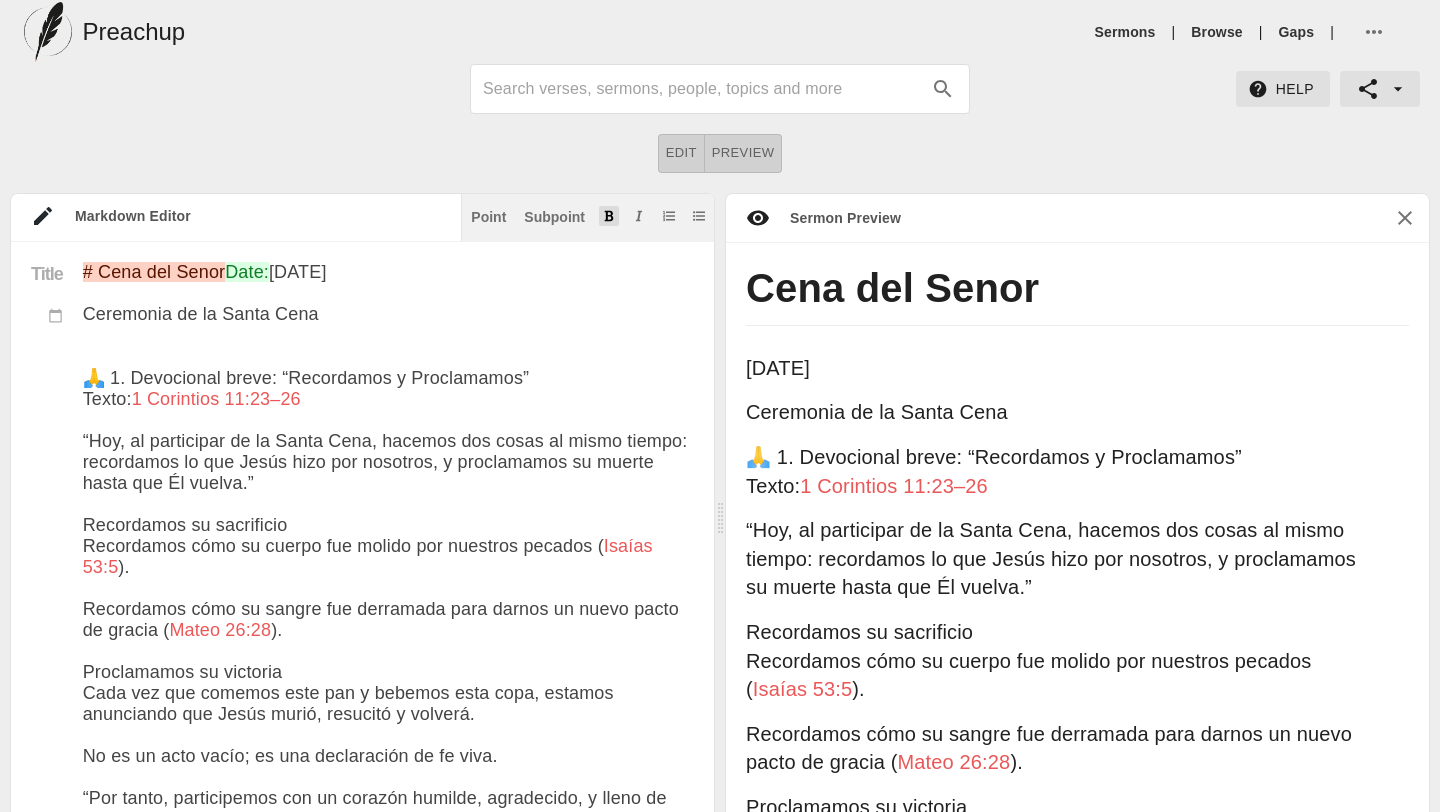 click 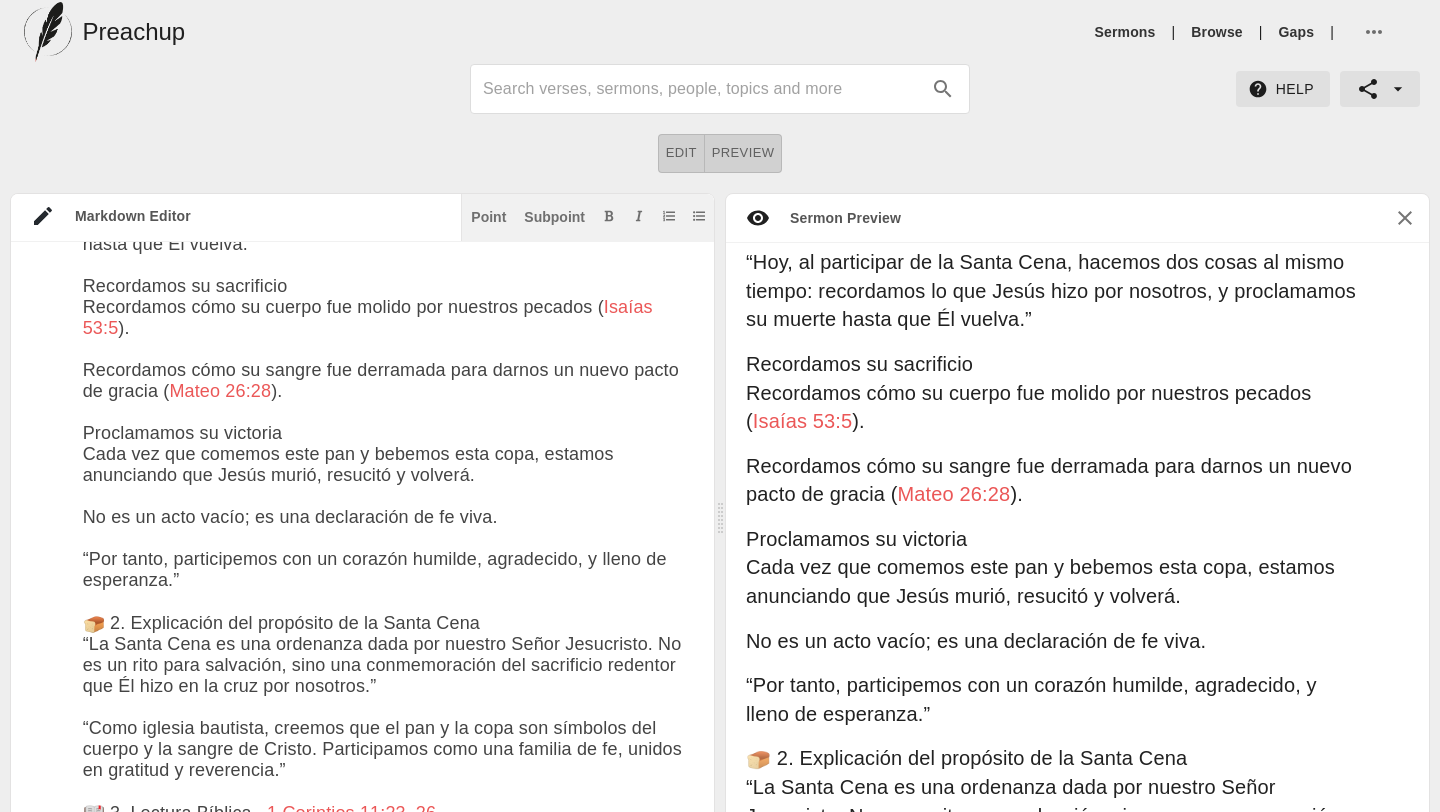 drag, startPoint x: 84, startPoint y: 679, endPoint x: 478, endPoint y: 687, distance: 394.0812 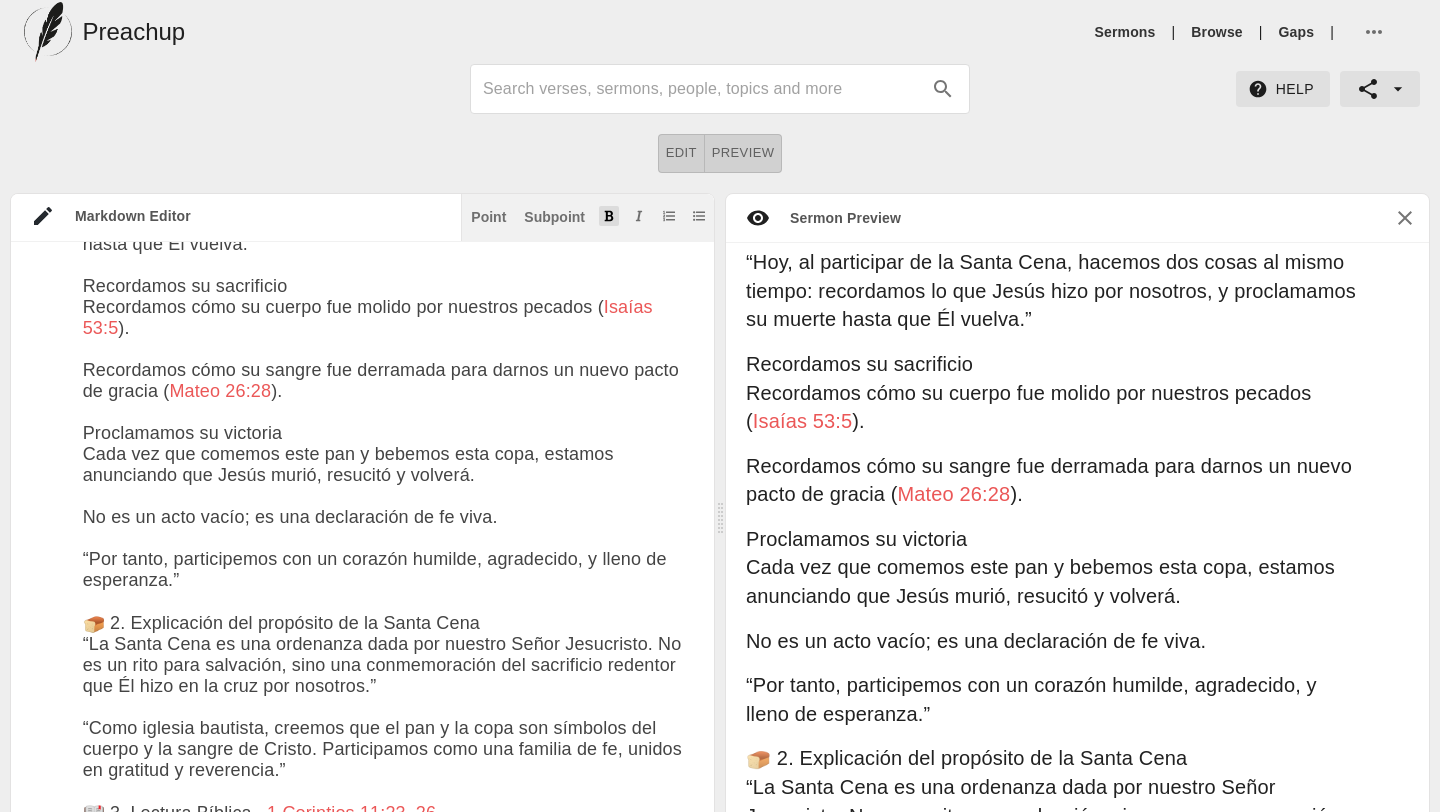 click 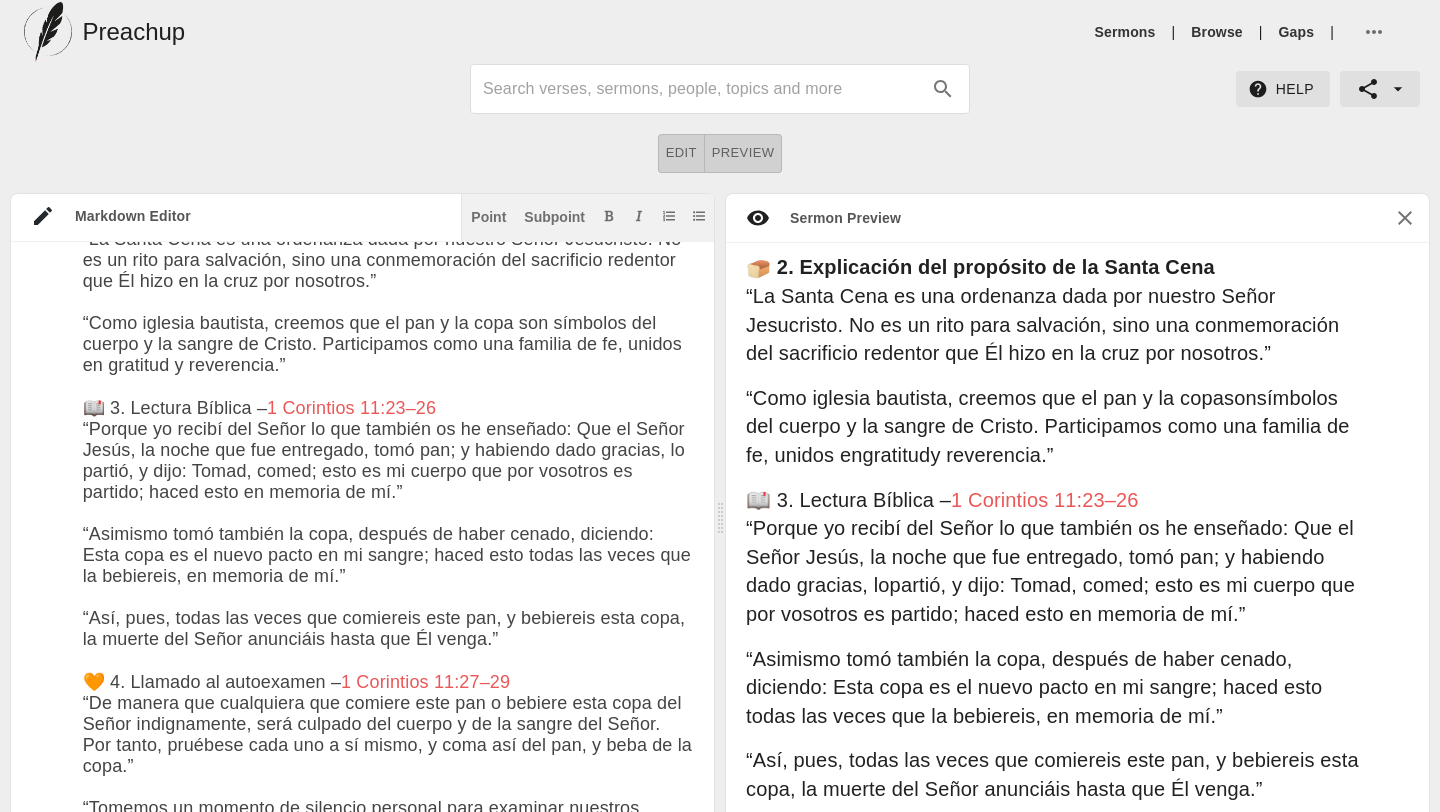 drag, startPoint x: 85, startPoint y: 471, endPoint x: 455, endPoint y: 471, distance: 370 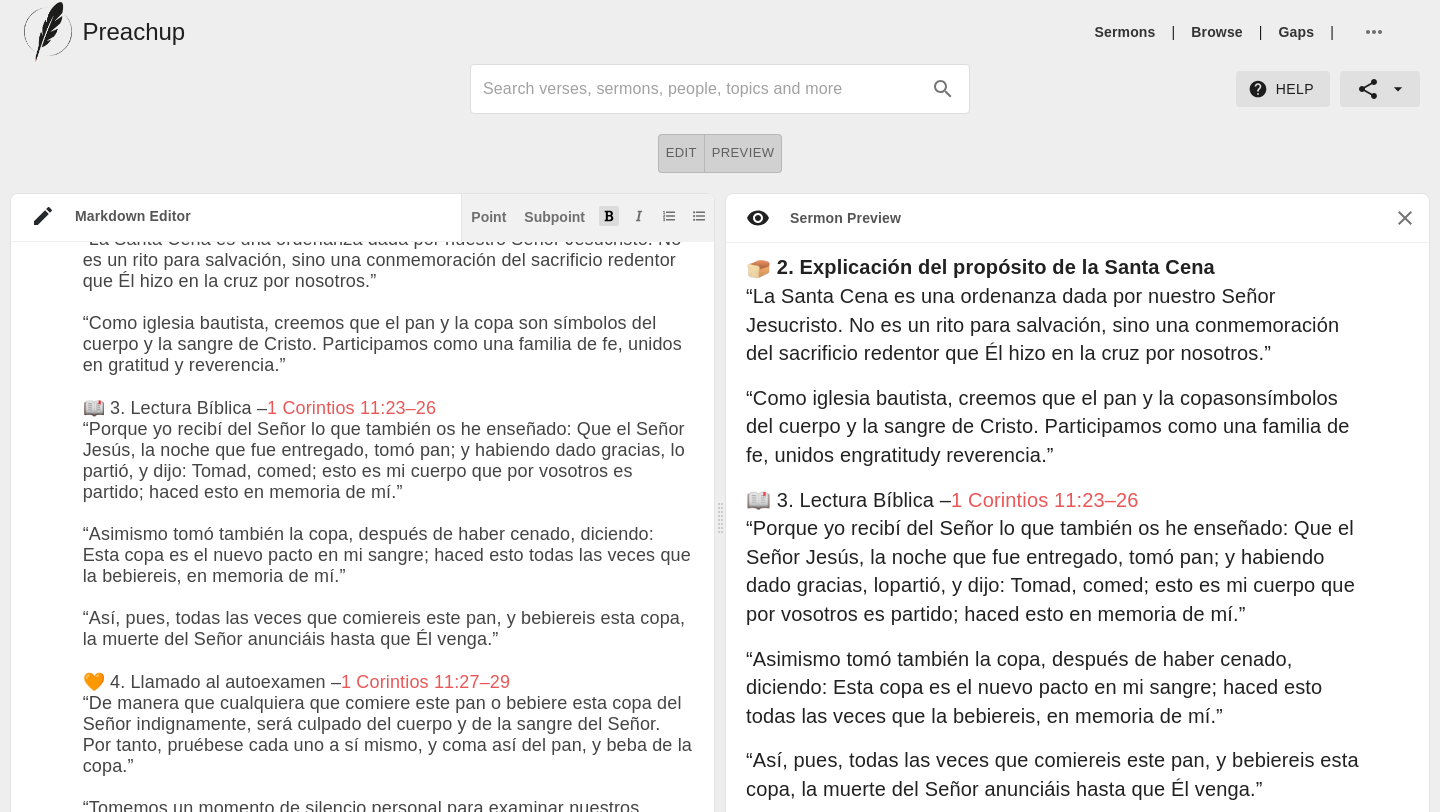 click 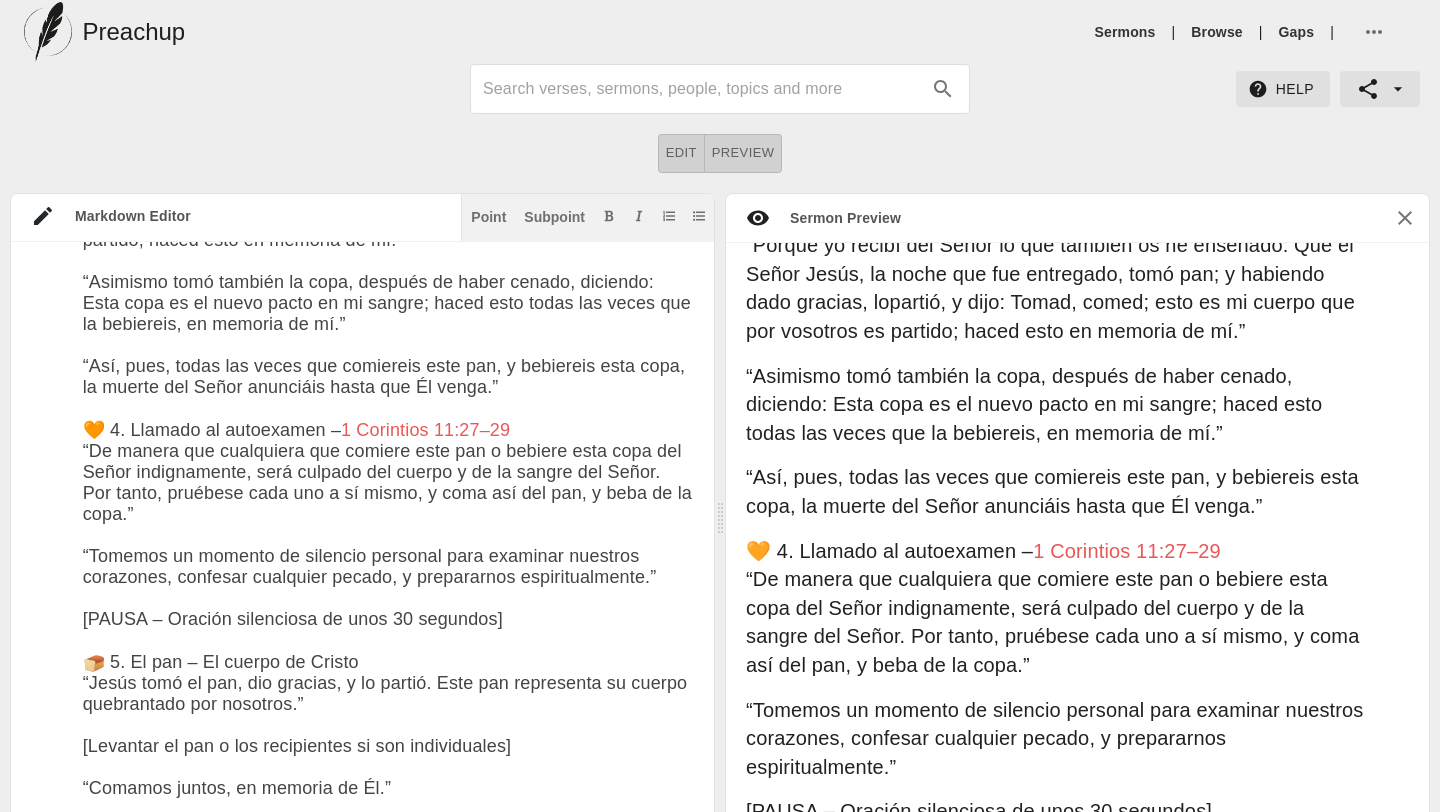 drag, startPoint x: 83, startPoint y: 503, endPoint x: 529, endPoint y: 496, distance: 446.05493 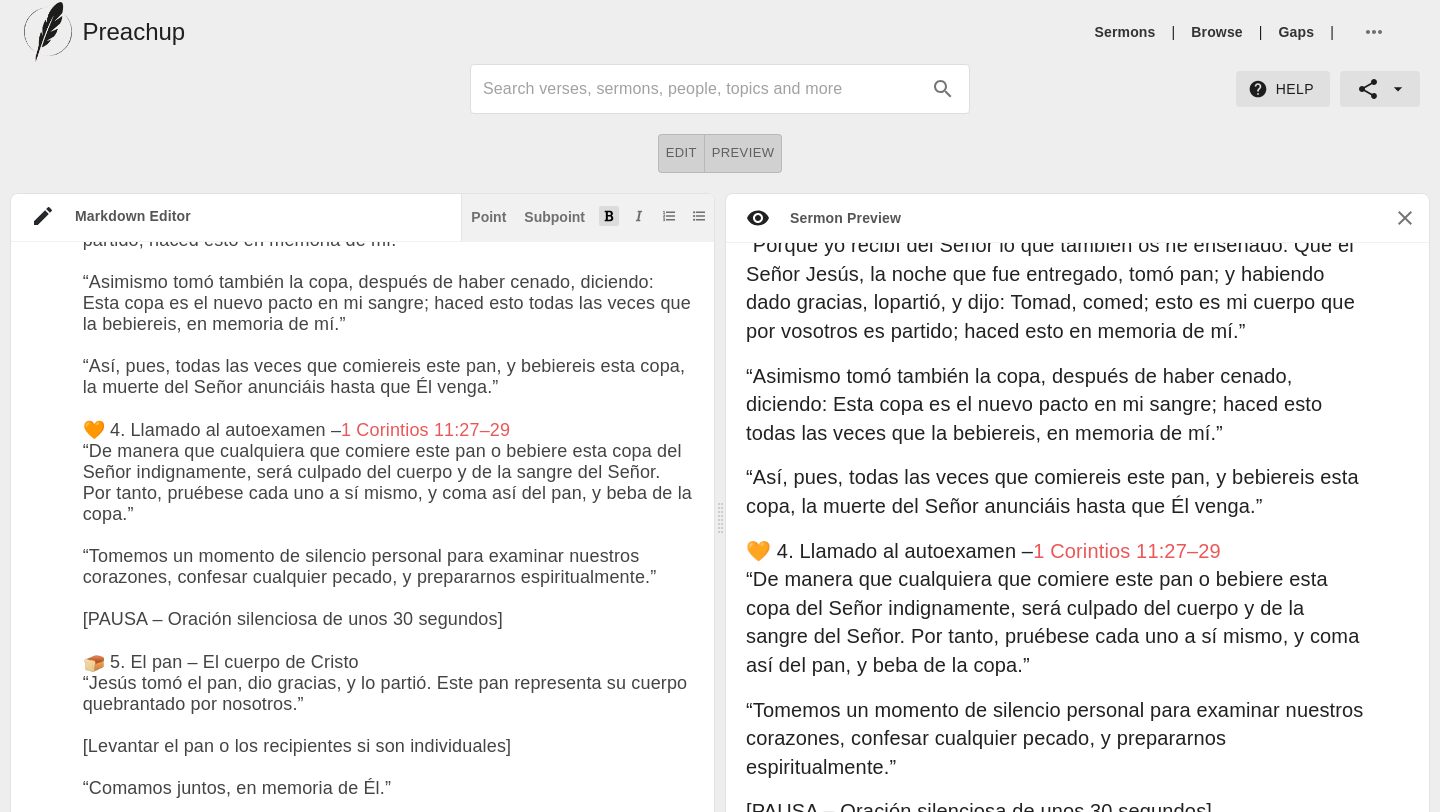 click 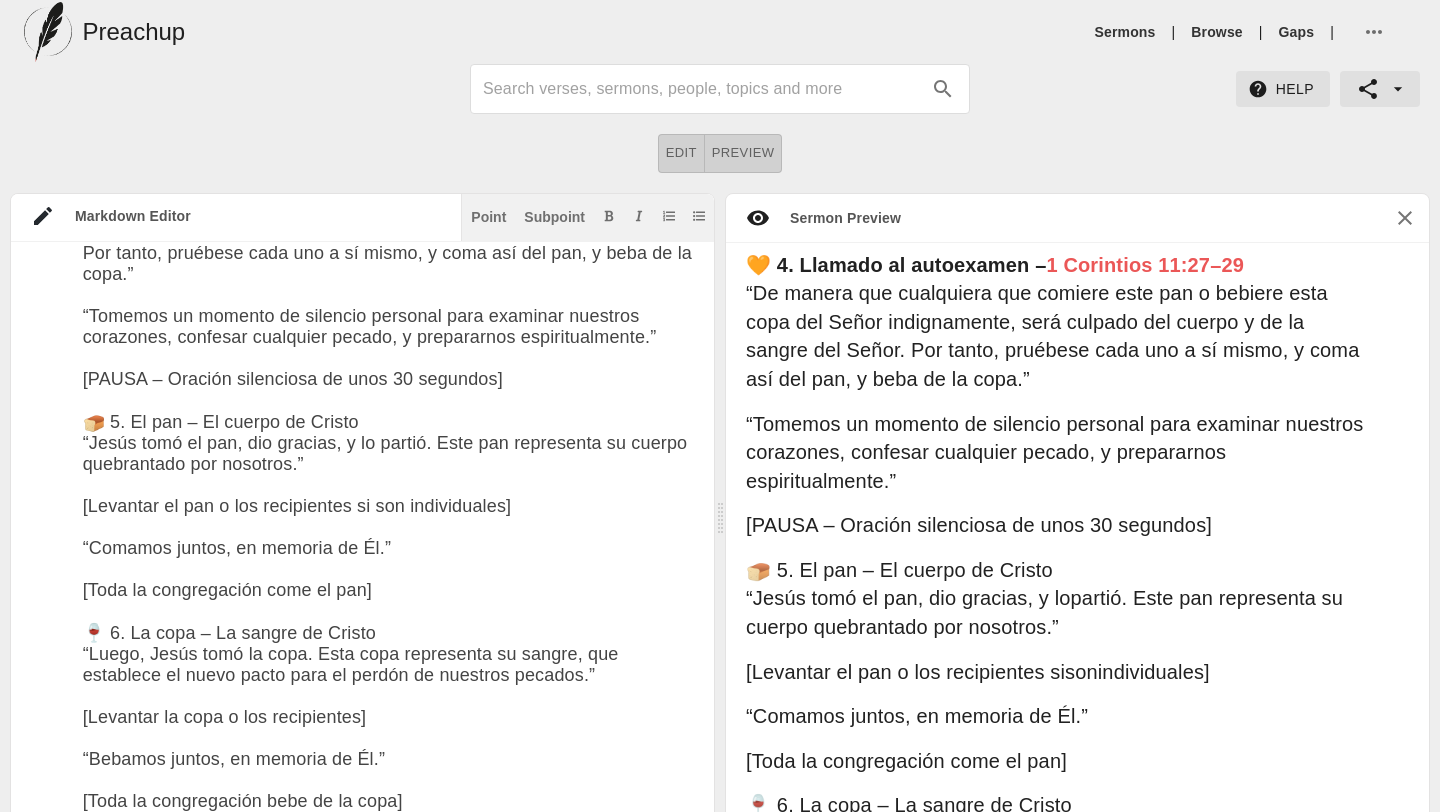 drag, startPoint x: 83, startPoint y: 491, endPoint x: 358, endPoint y: 494, distance: 275.01636 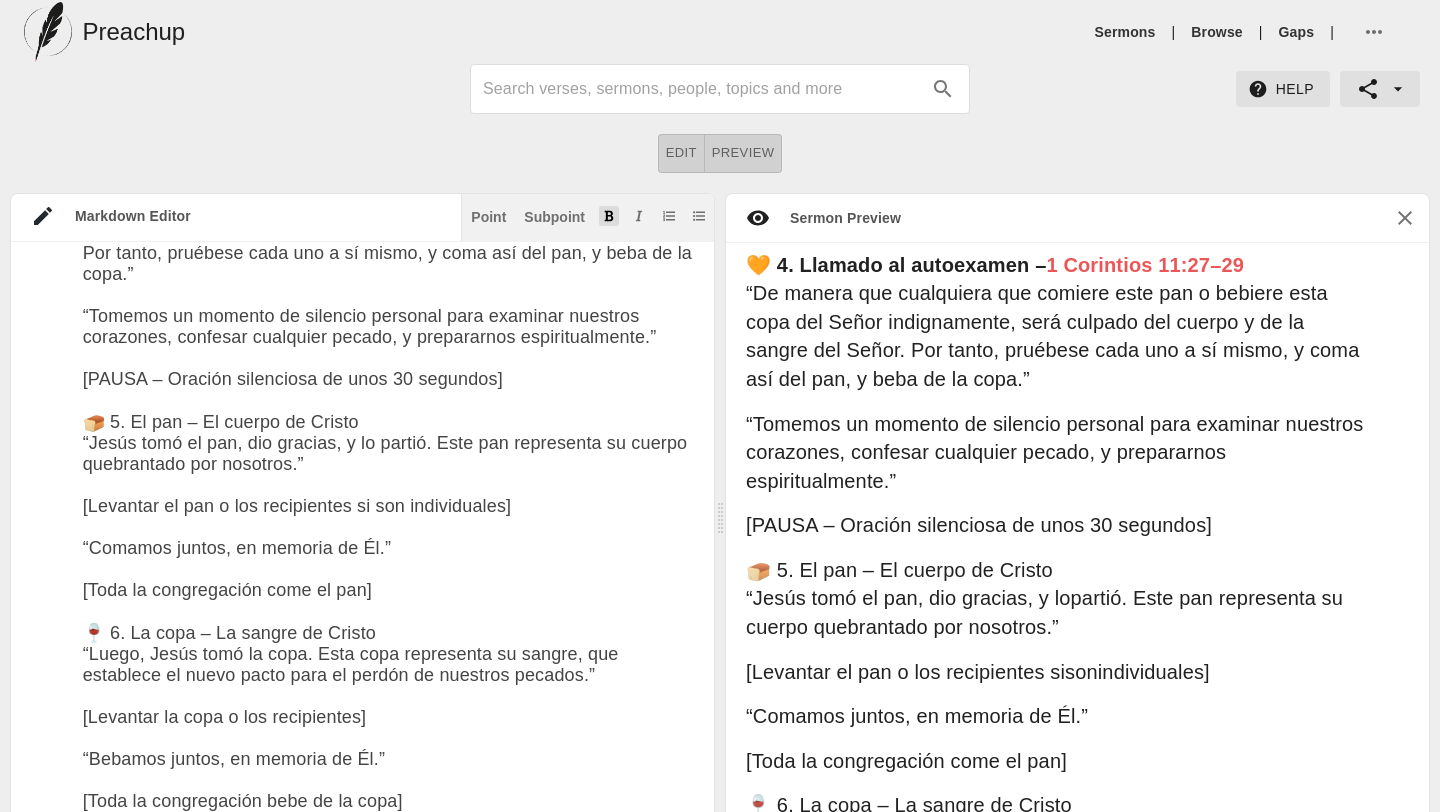 click 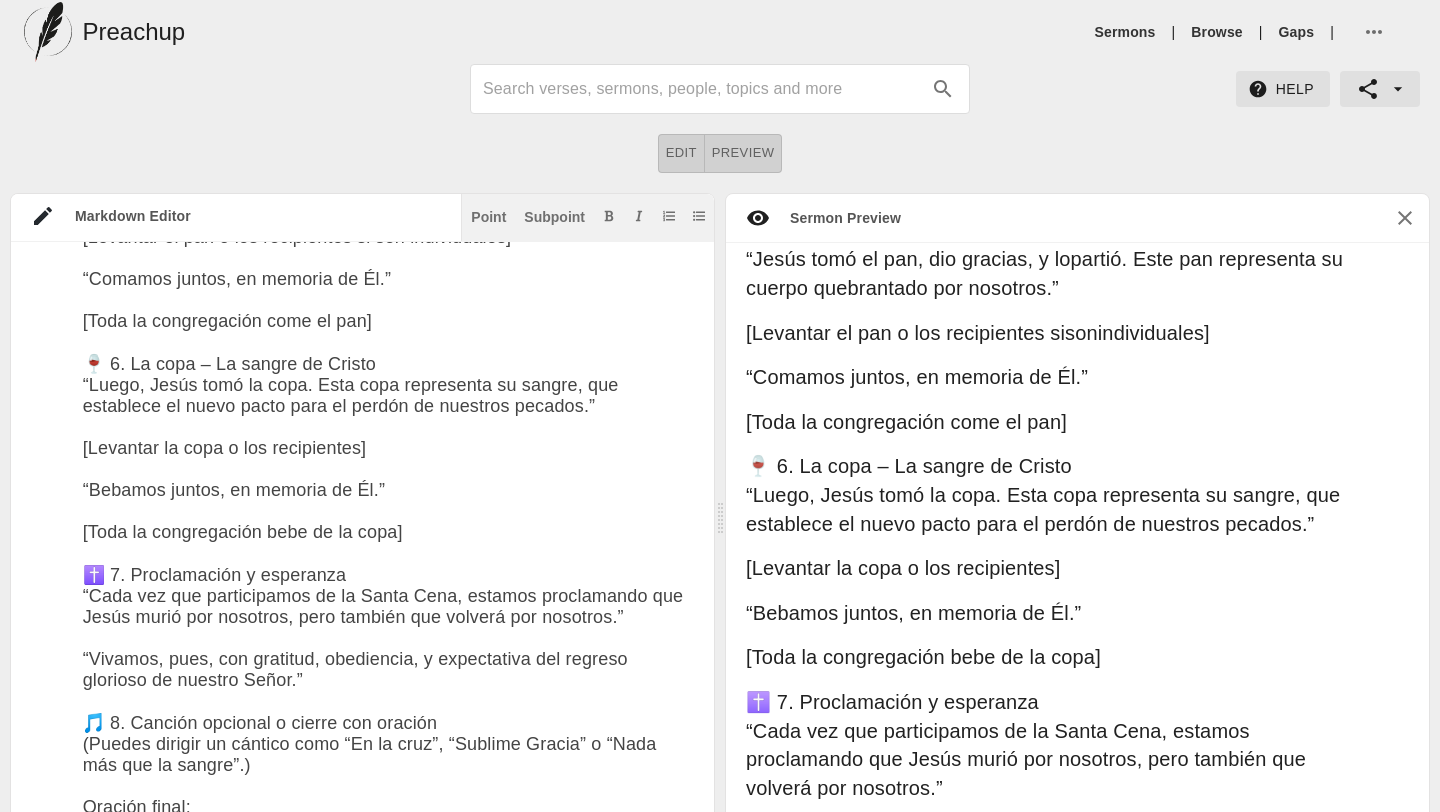 drag, startPoint x: 85, startPoint y: 449, endPoint x: 401, endPoint y: 451, distance: 316.00632 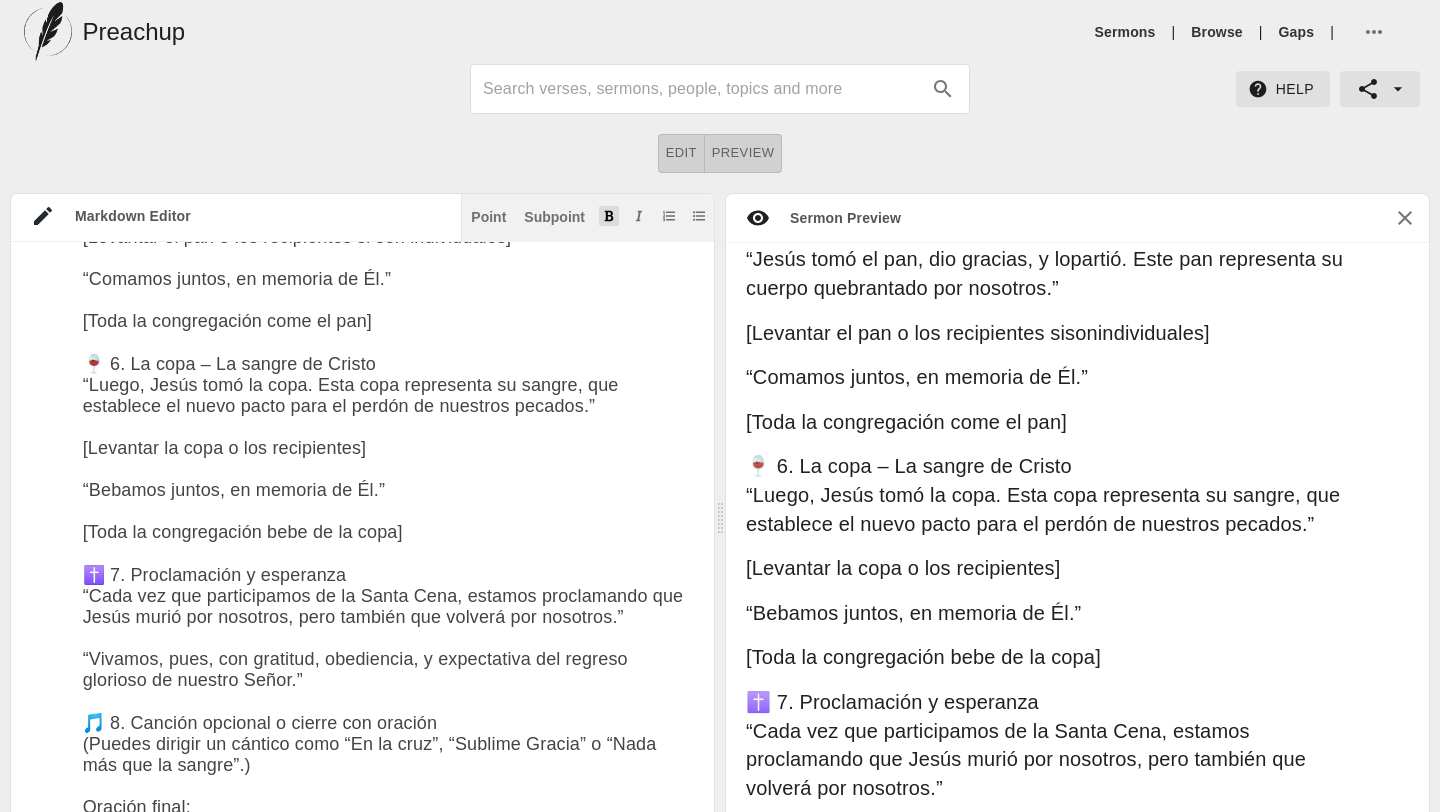 click at bounding box center (609, 216) 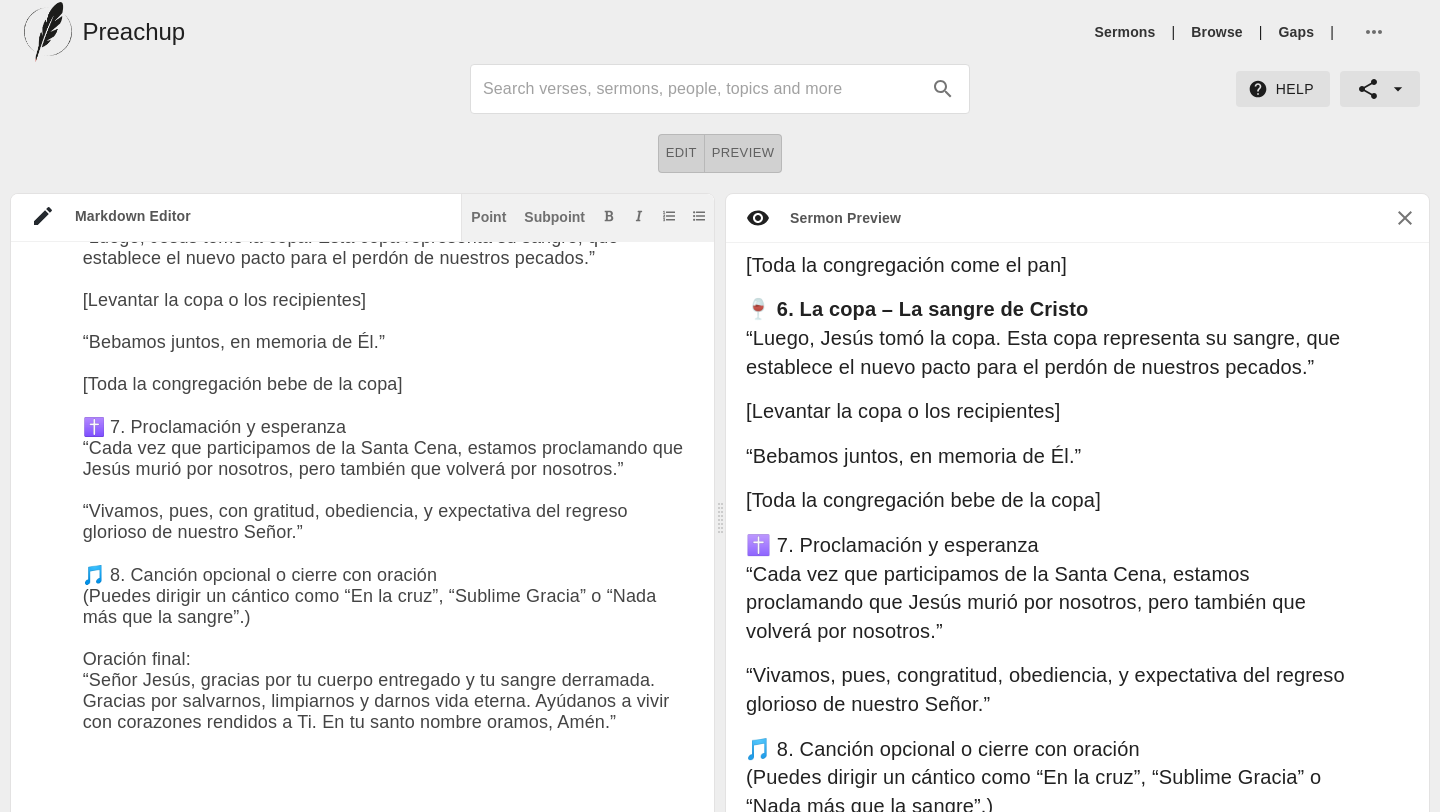 drag, startPoint x: 85, startPoint y: 511, endPoint x: 354, endPoint y: 515, distance: 269.02972 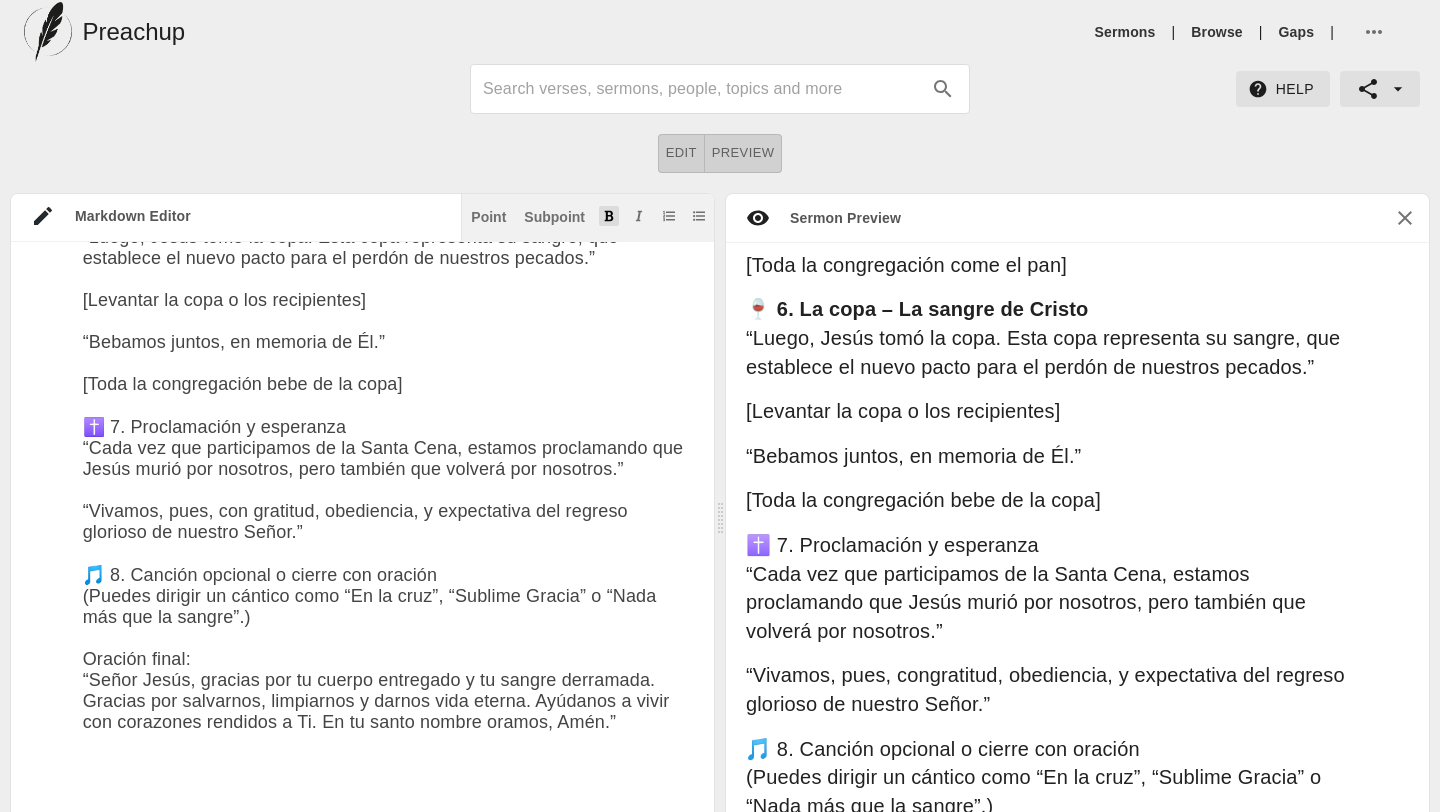 click 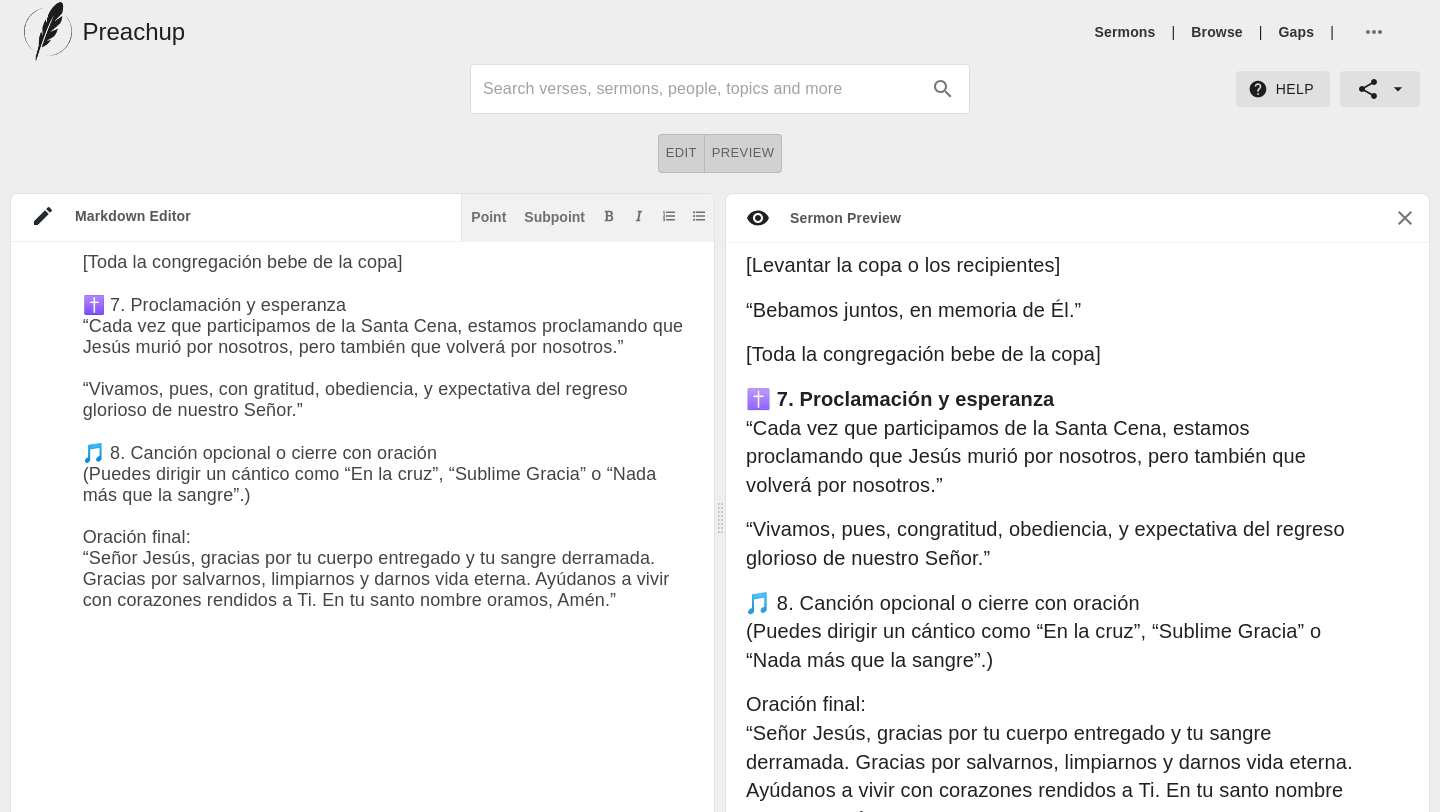 drag, startPoint x: 228, startPoint y: 574, endPoint x: 88, endPoint y: 578, distance: 140.05713 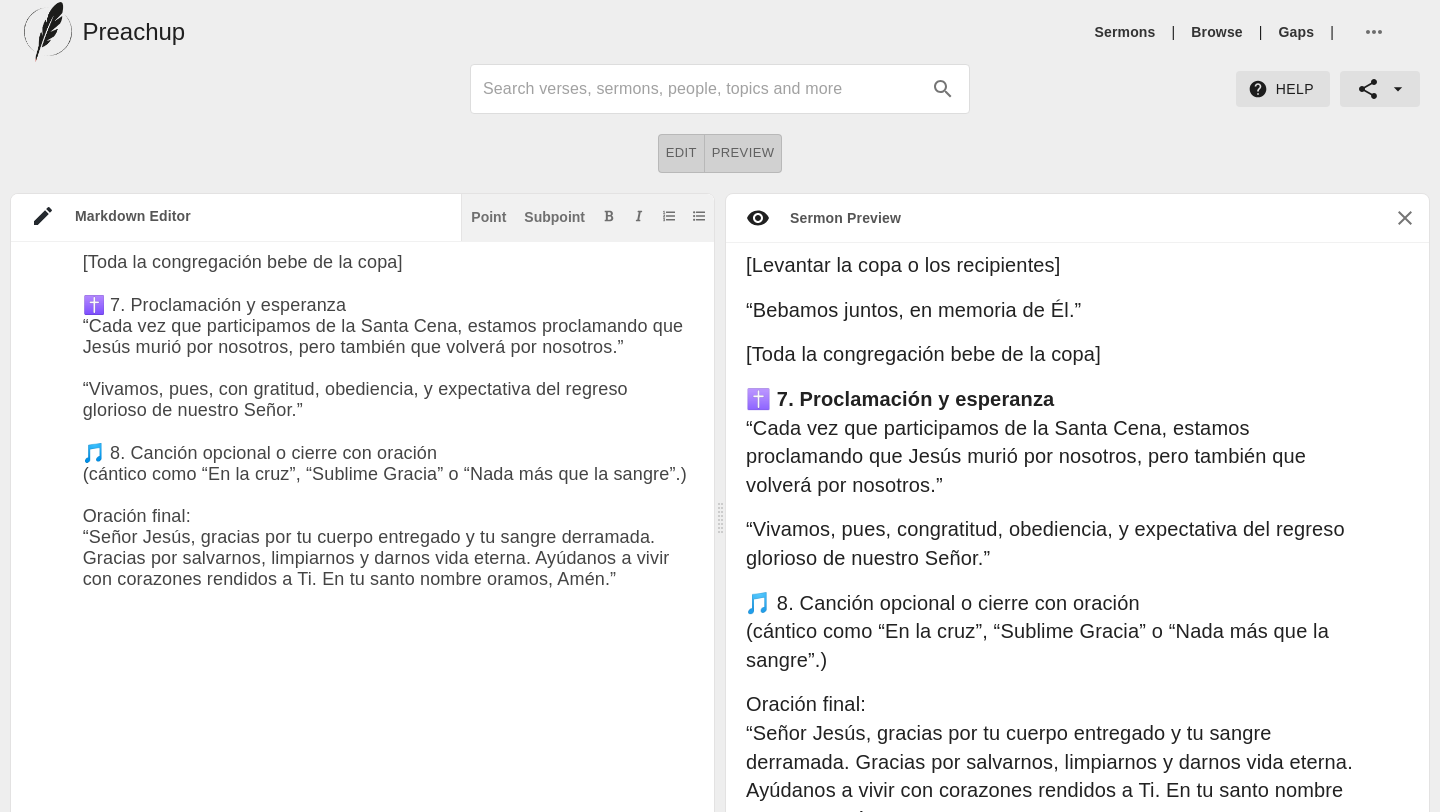 drag, startPoint x: 83, startPoint y: 537, endPoint x: 446, endPoint y: 551, distance: 363.26987 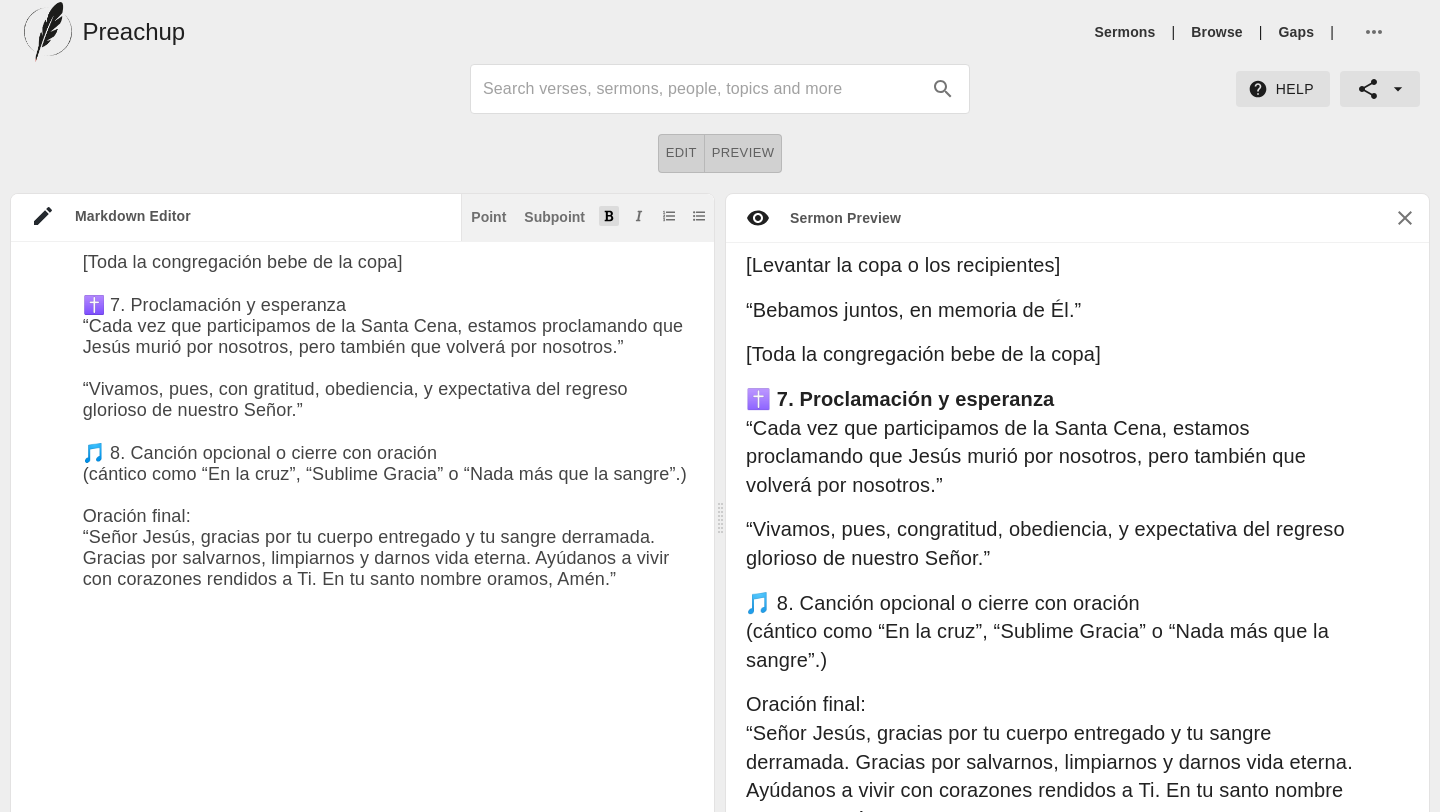 click 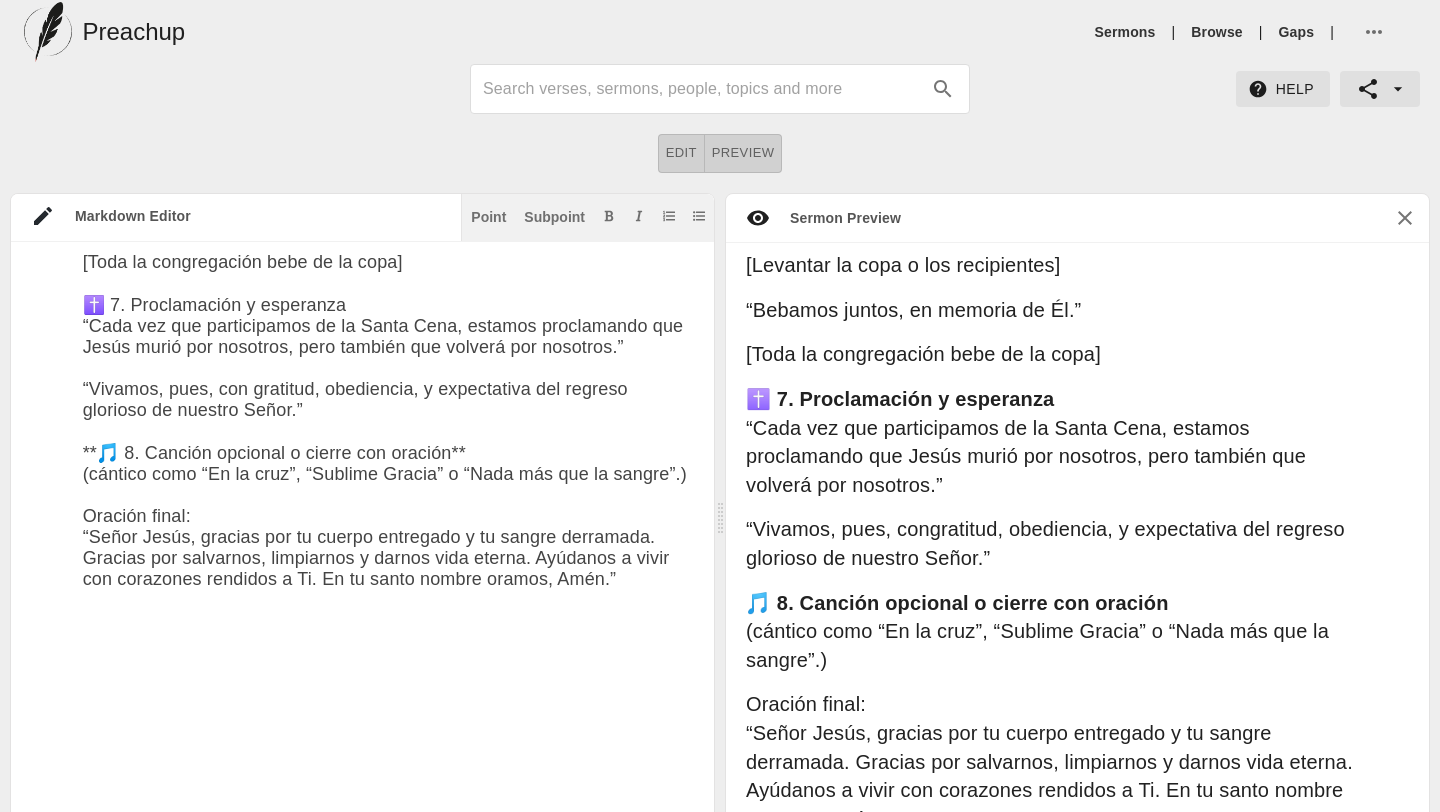 drag, startPoint x: 83, startPoint y: 635, endPoint x: 221, endPoint y: 634, distance: 138.00362 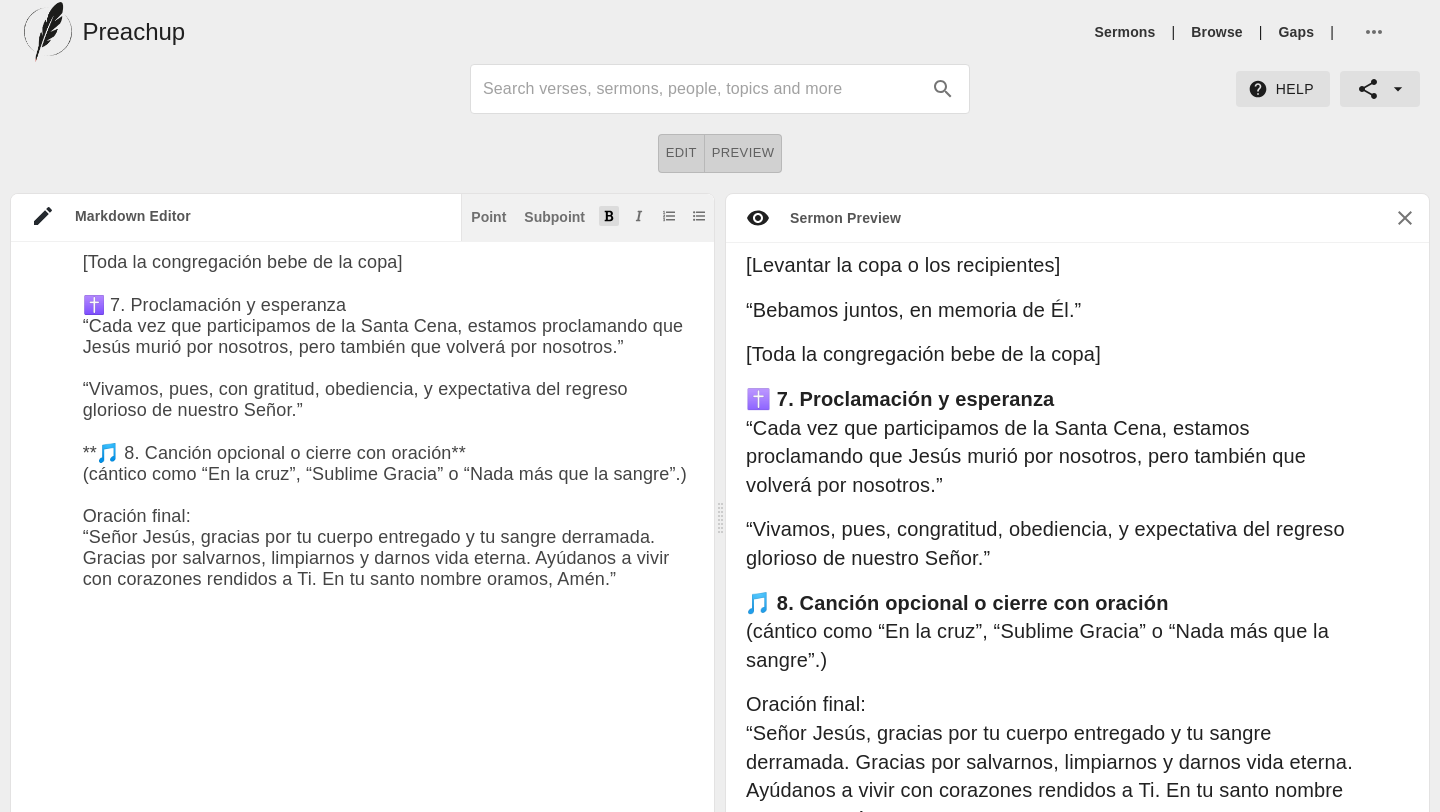 click 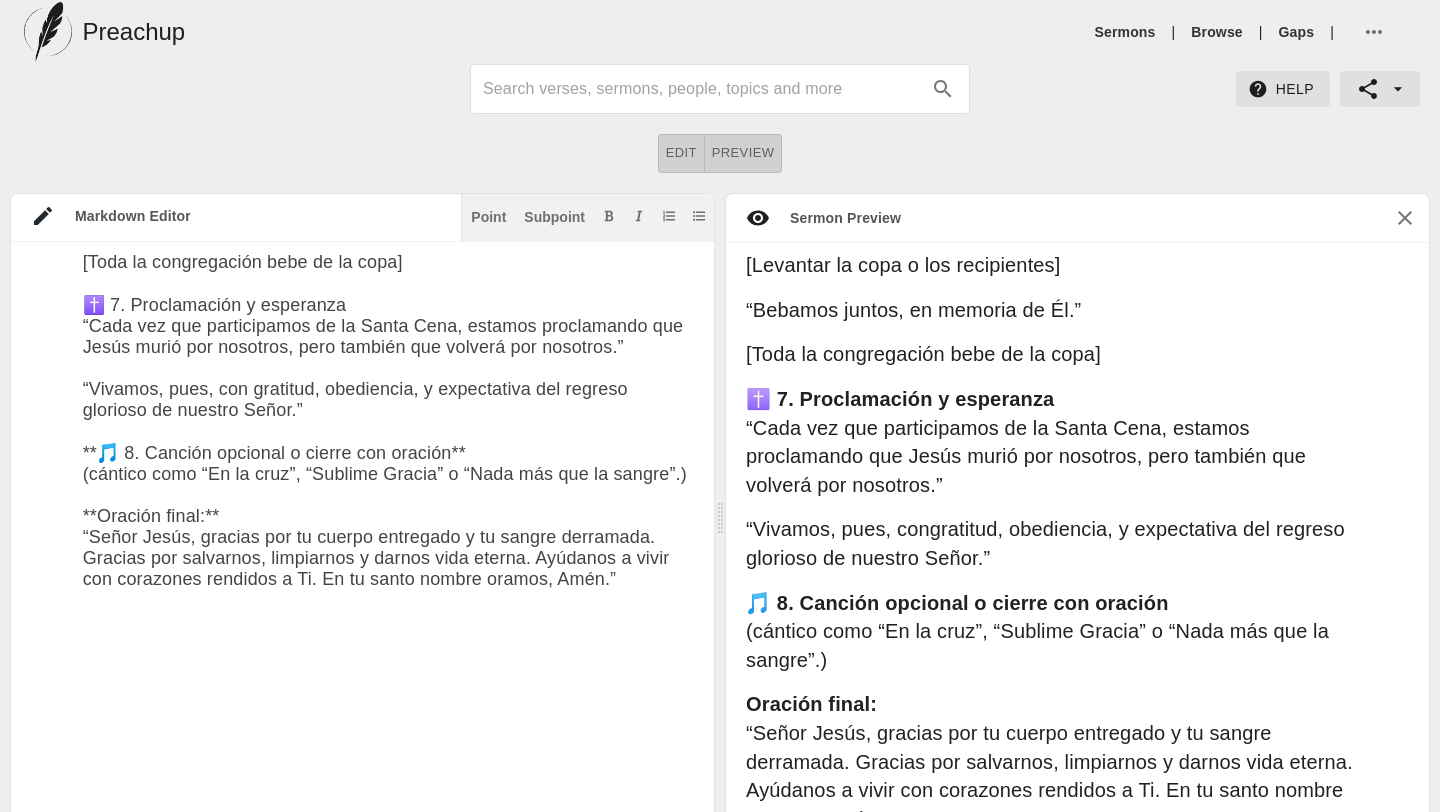 scroll, scrollTop: 1844, scrollLeft: 0, axis: vertical 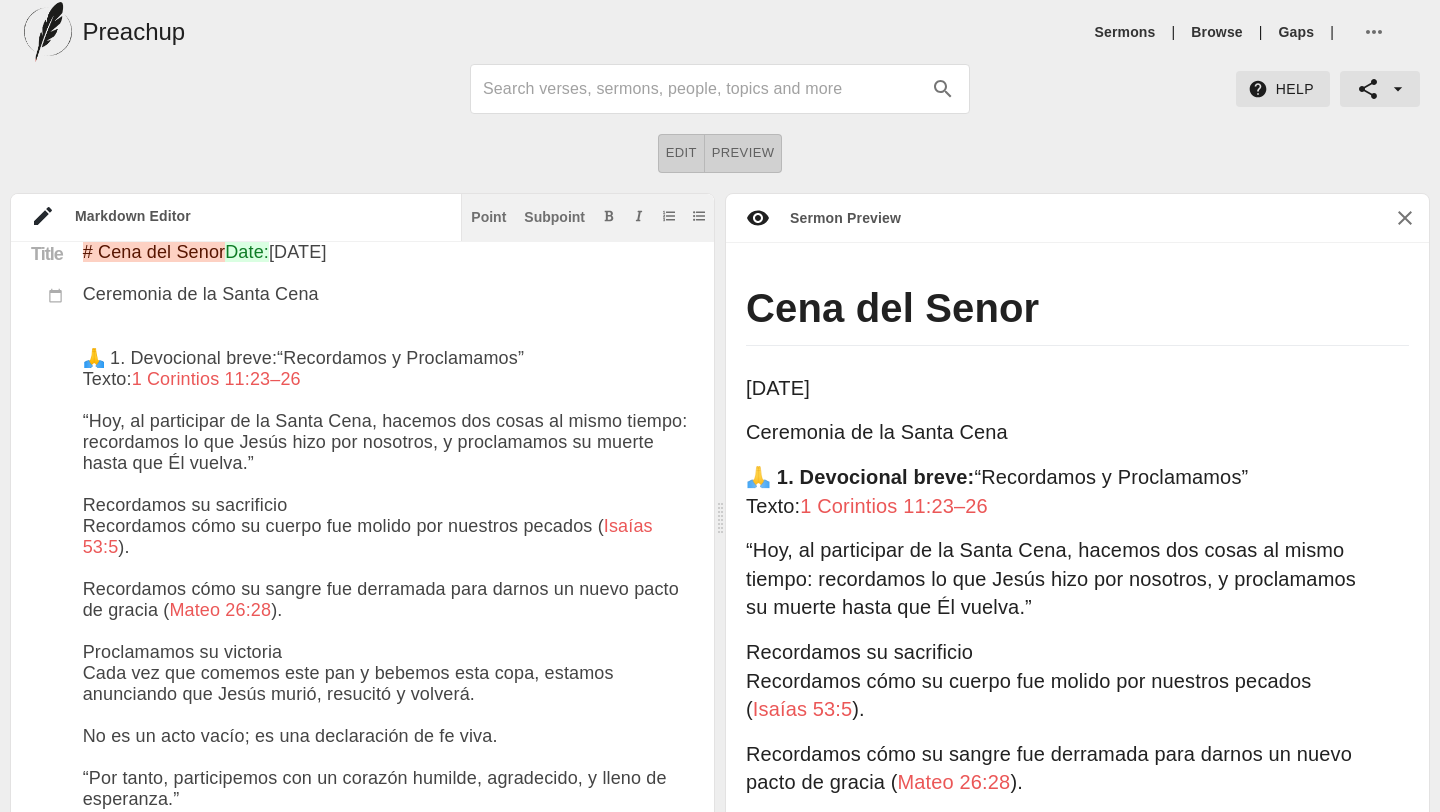 click at bounding box center (388, 1554) 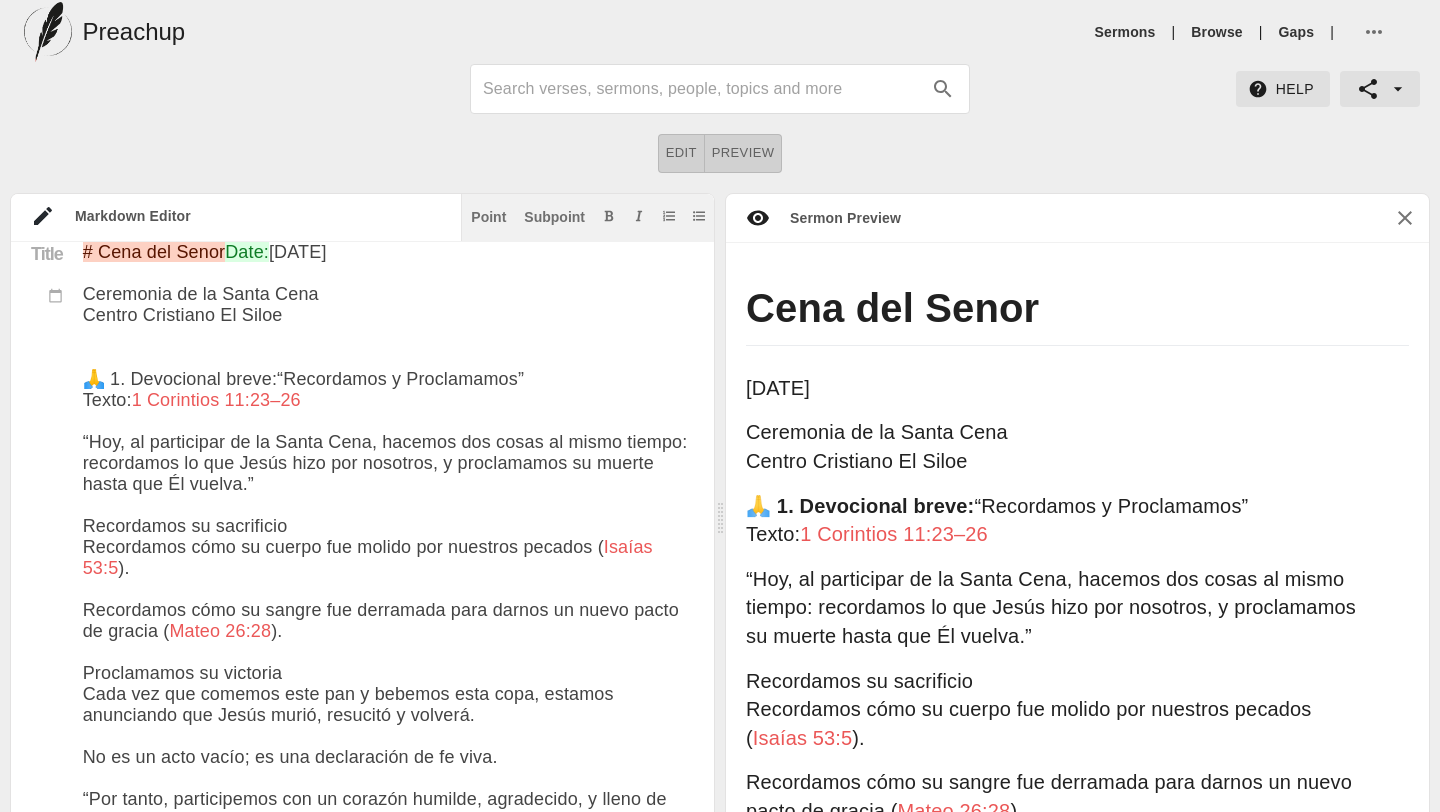 scroll, scrollTop: 51, scrollLeft: 0, axis: vertical 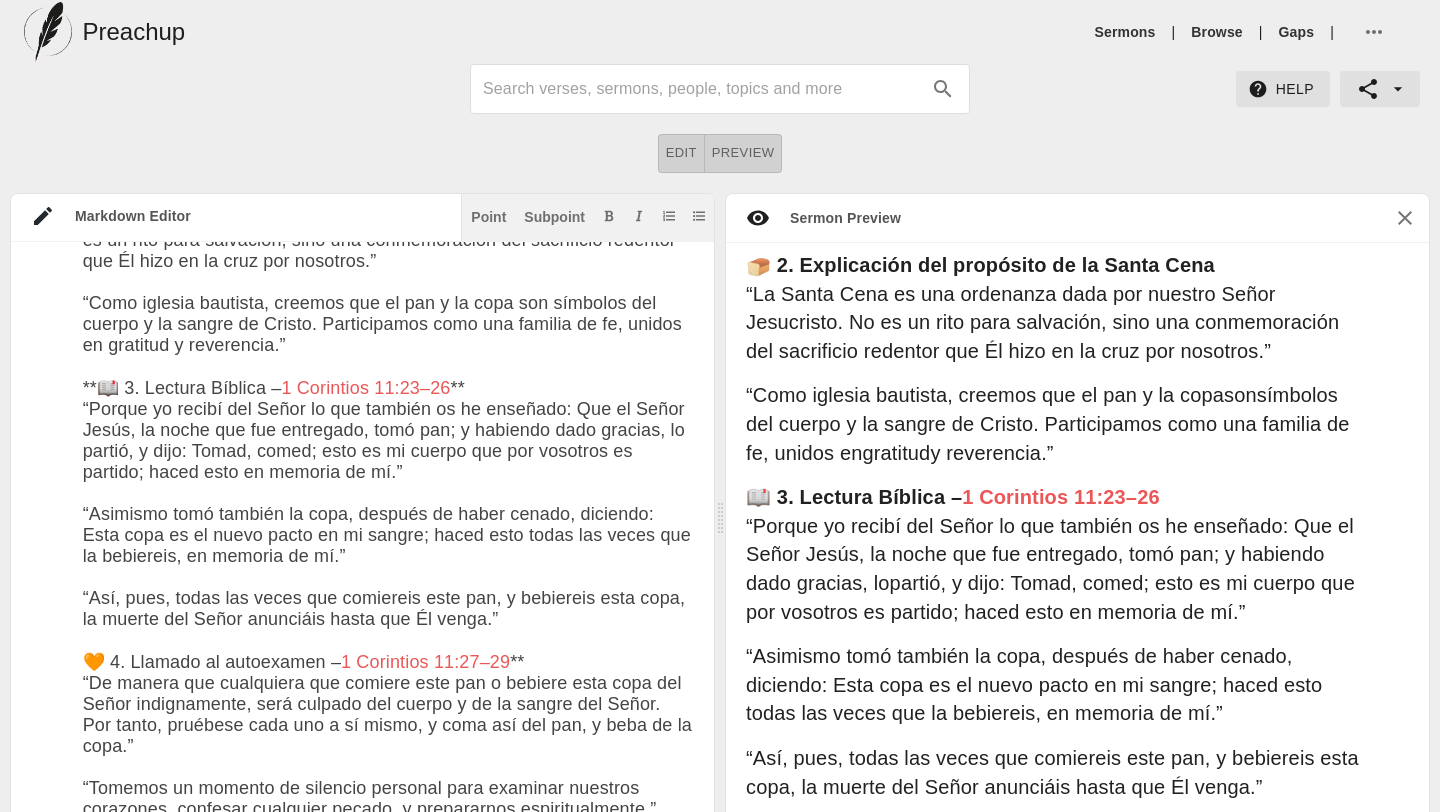 drag, startPoint x: 265, startPoint y: 365, endPoint x: 206, endPoint y: 366, distance: 59.008472 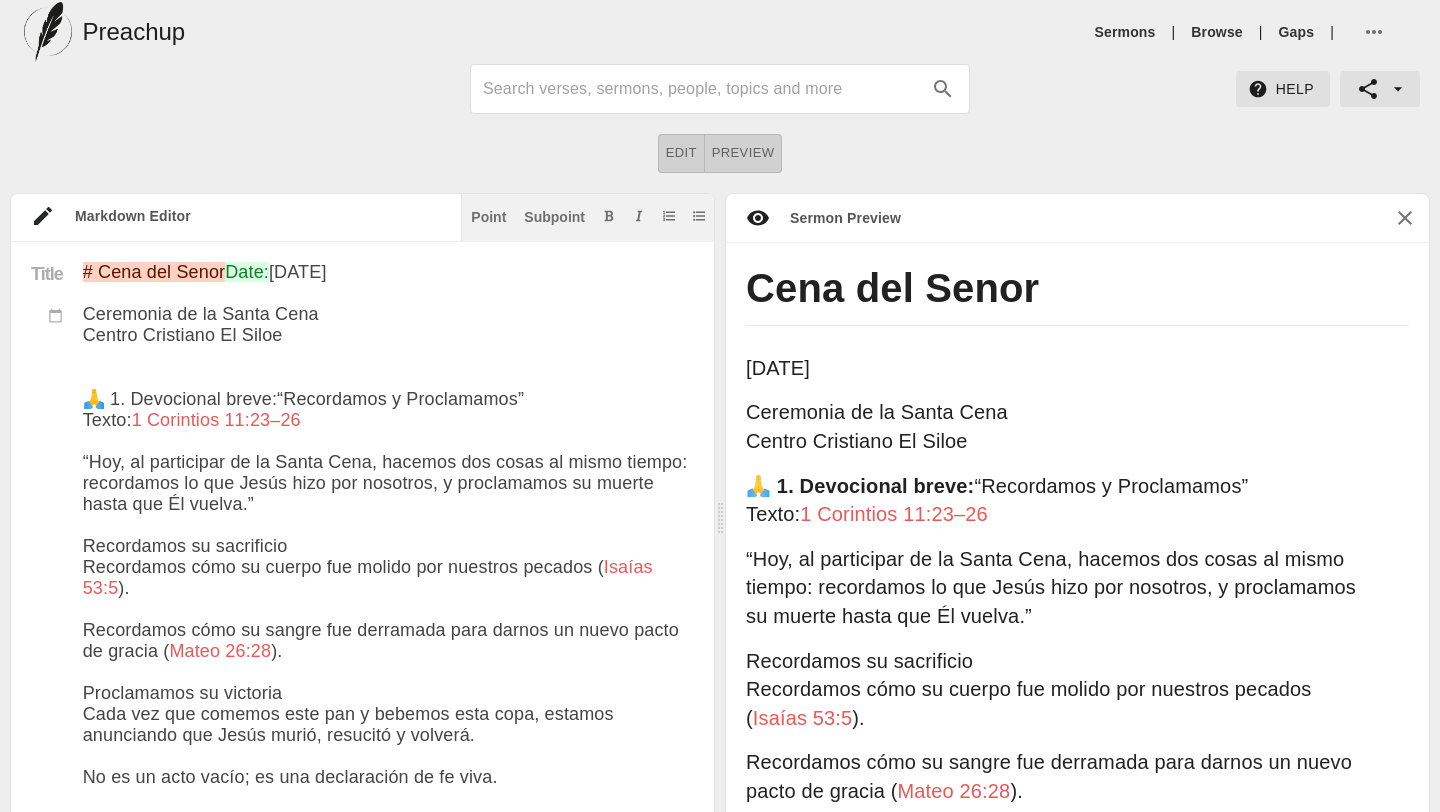 click on "Sermon Preview" at bounding box center [835, 218] 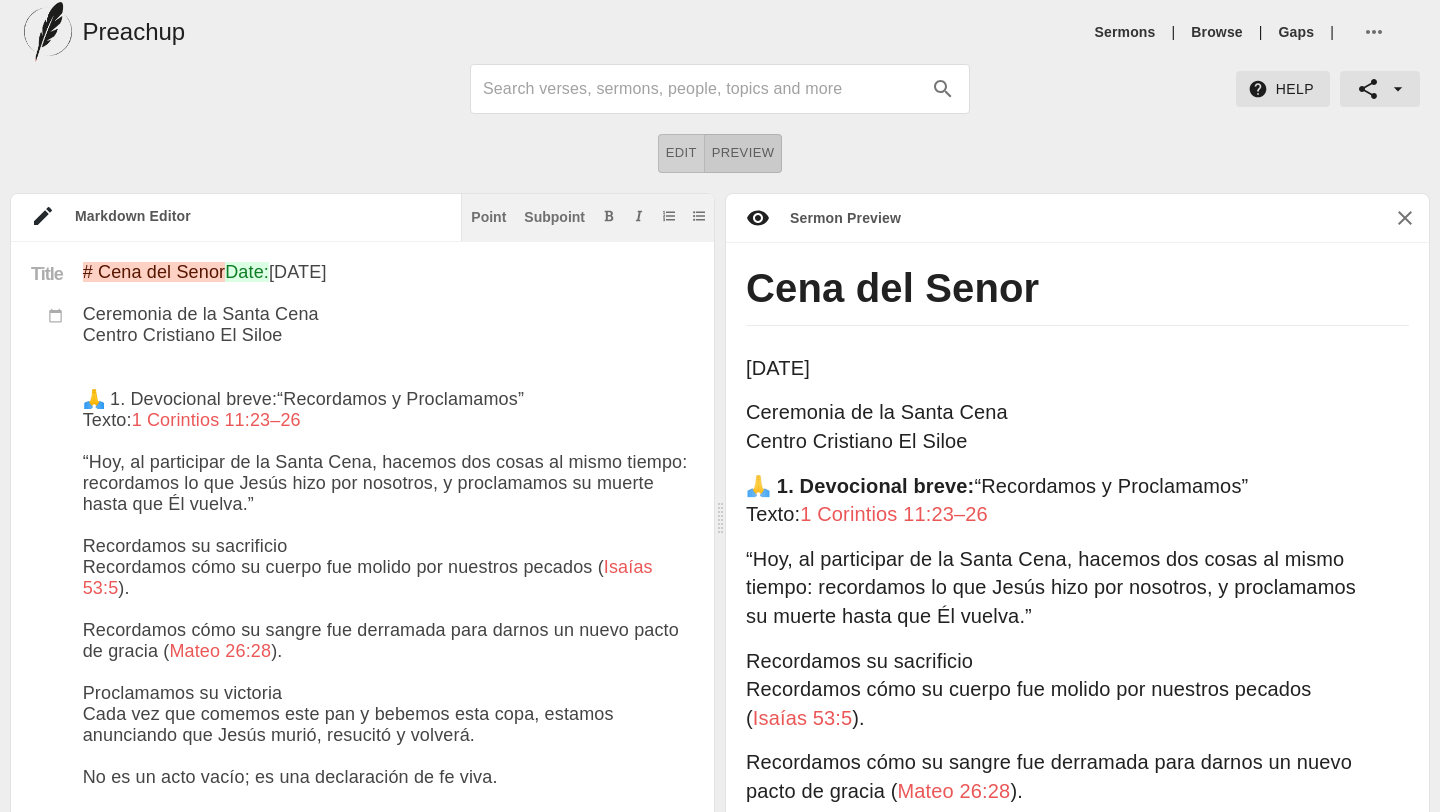 click on "Preview" at bounding box center (743, 153) 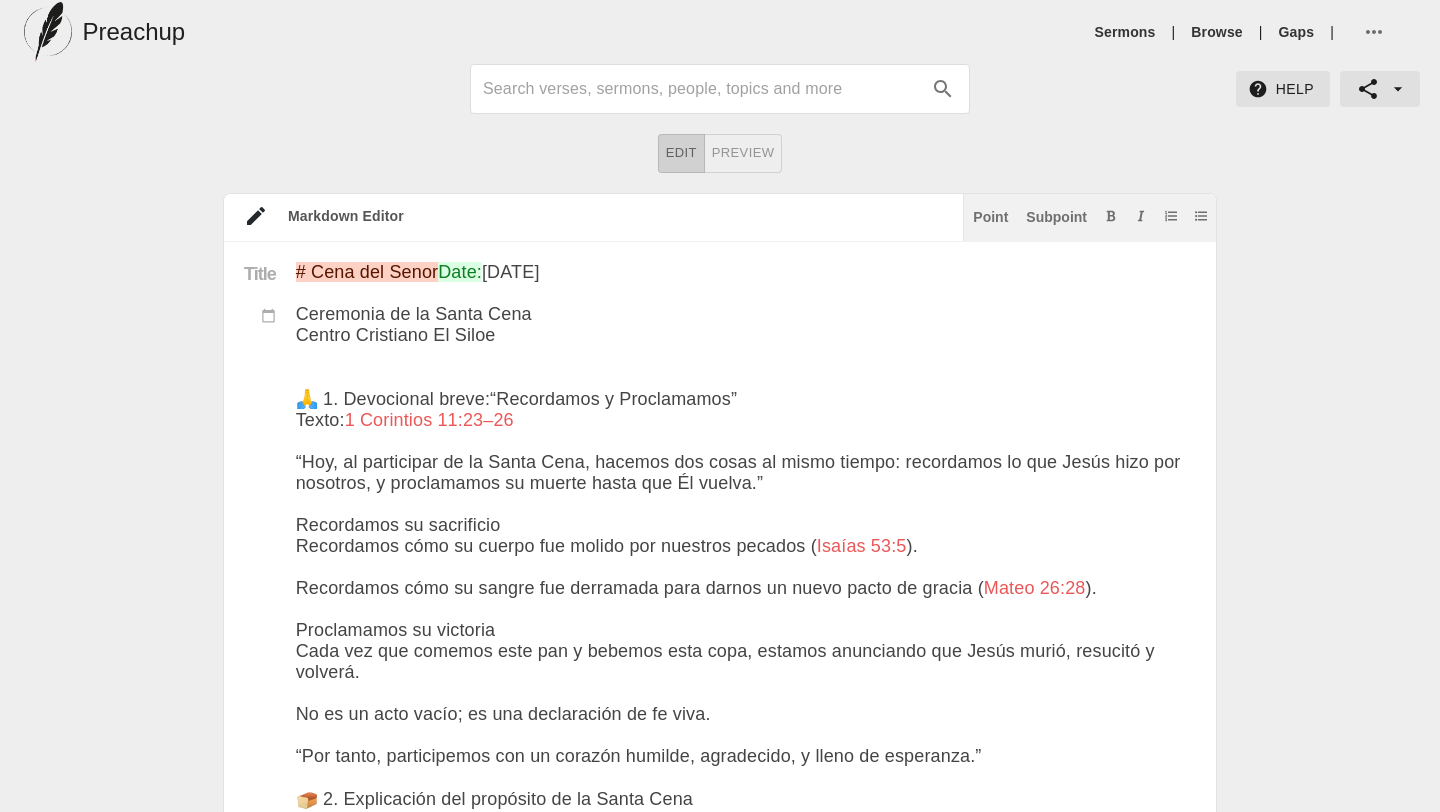 click at bounding box center [746, 1458] 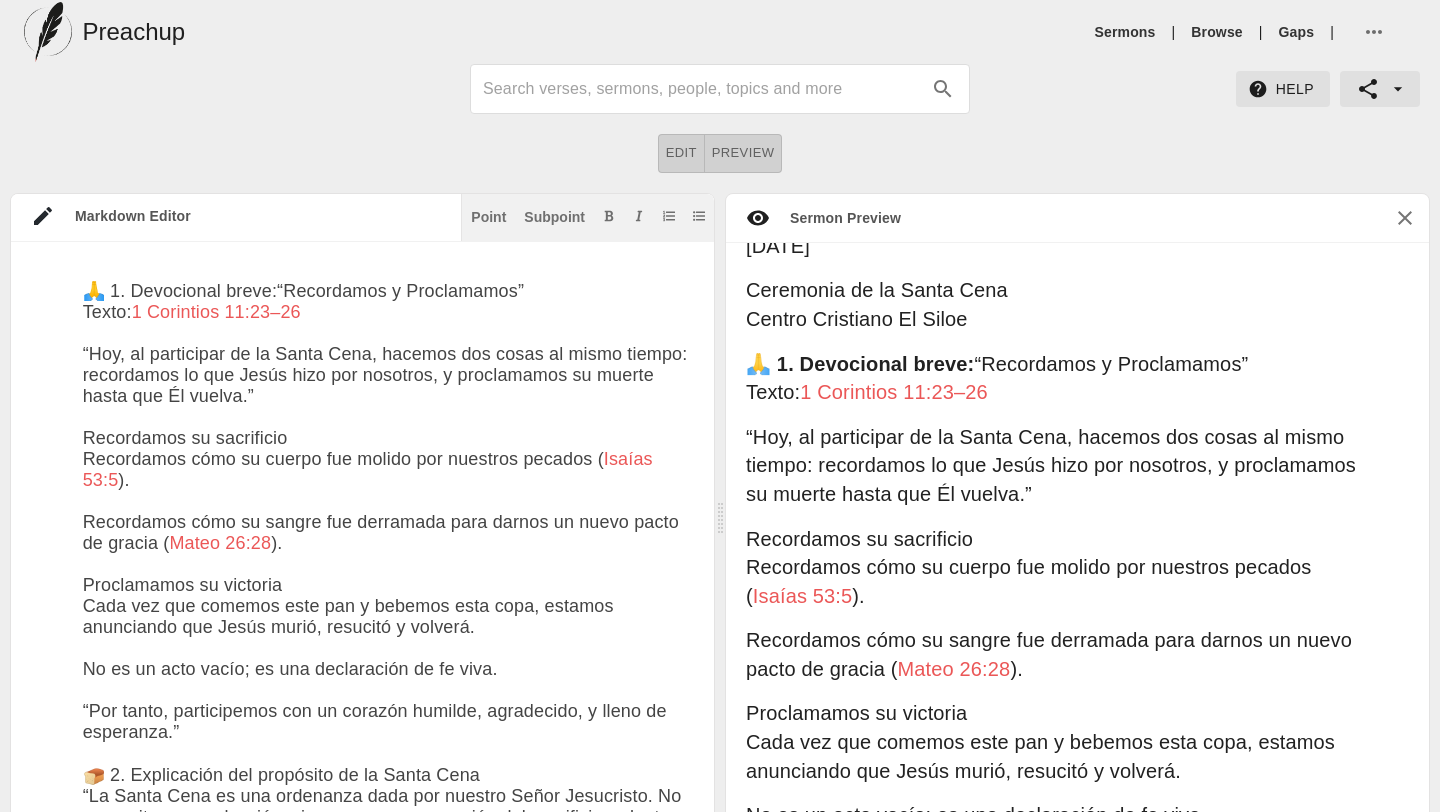click on "🙏 1. Devocional breve:  “Recordamos y Proclamamos” Texto:  1 Corintios 11:23–26" at bounding box center (1055, 378) 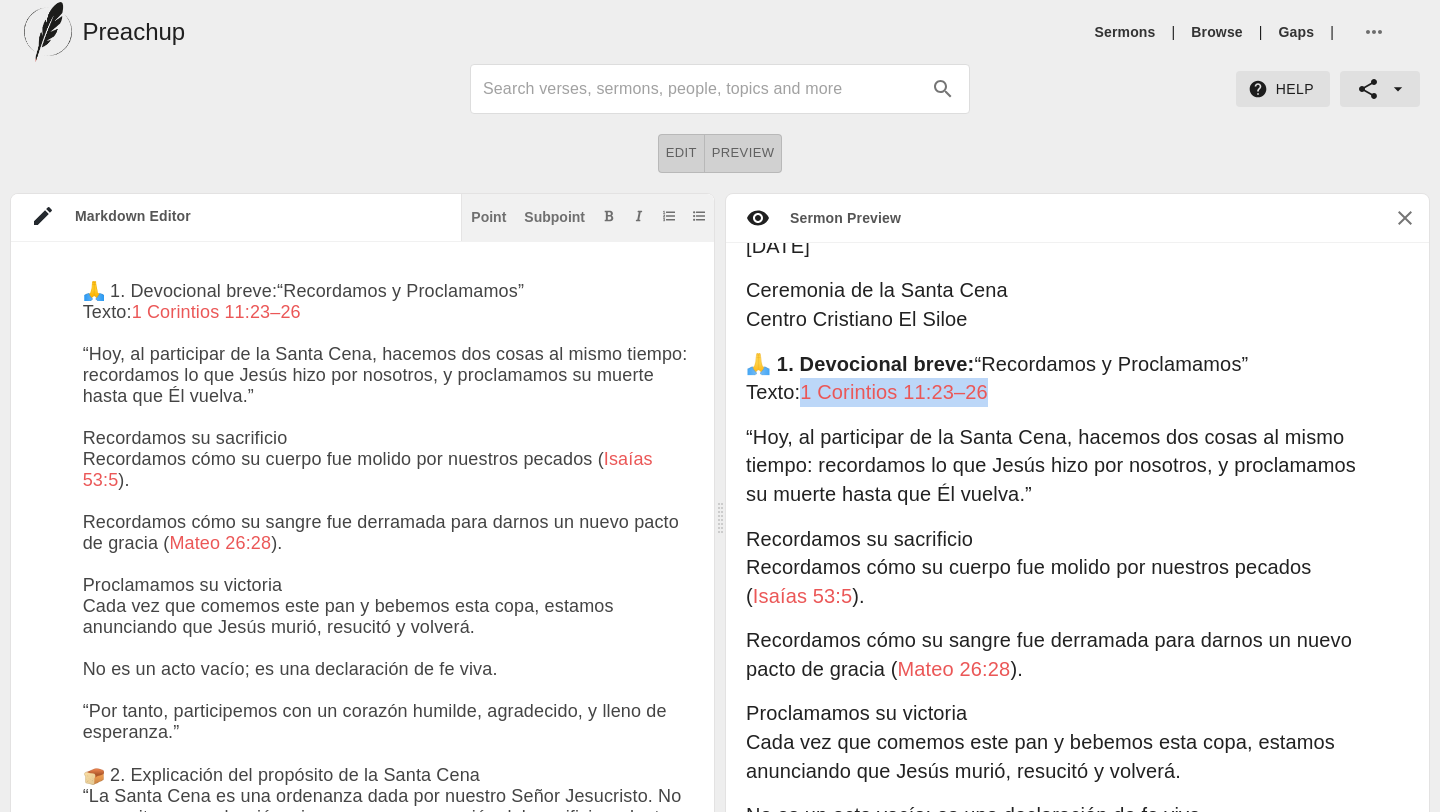 drag, startPoint x: 1007, startPoint y: 388, endPoint x: 805, endPoint y: 388, distance: 202 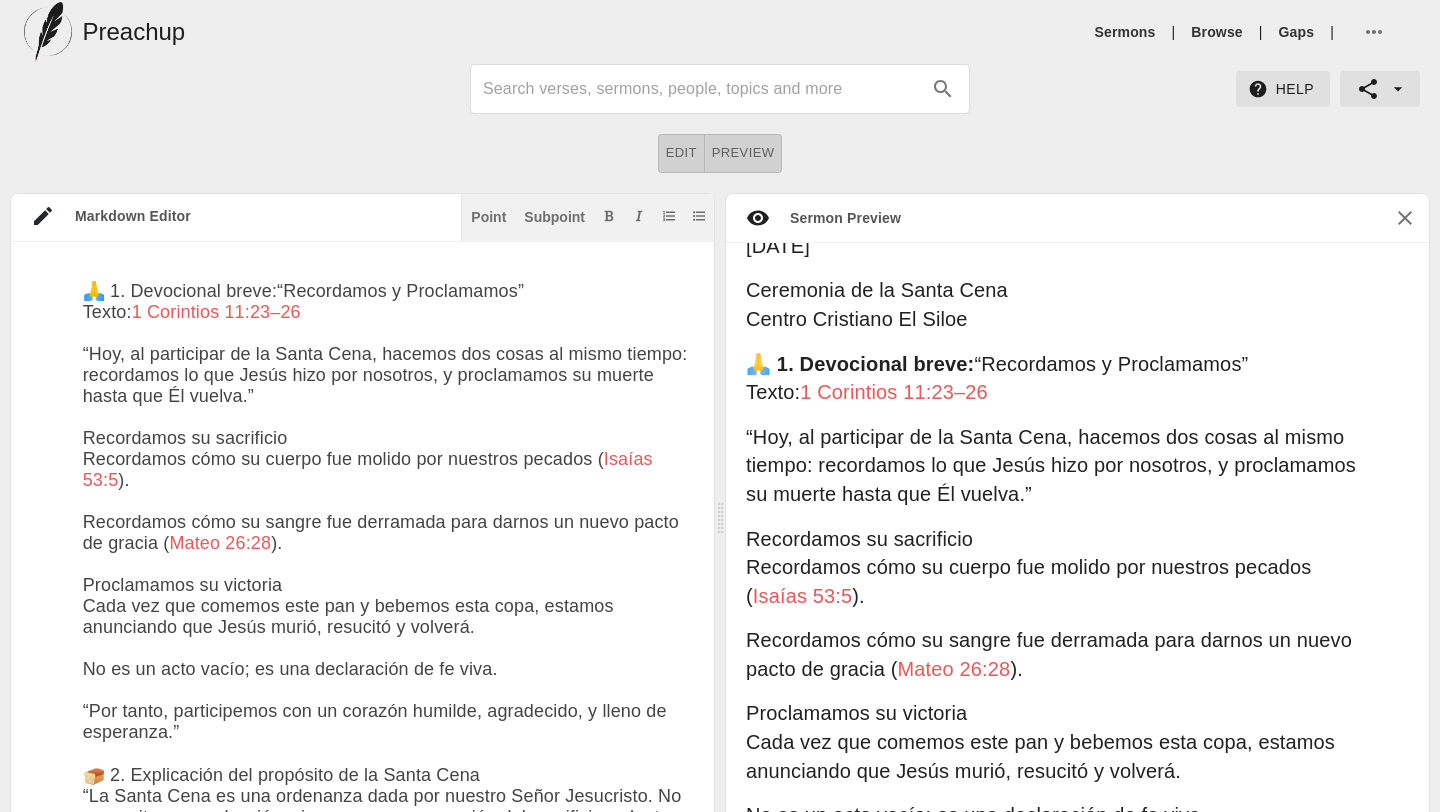 click at bounding box center [388, 1476] 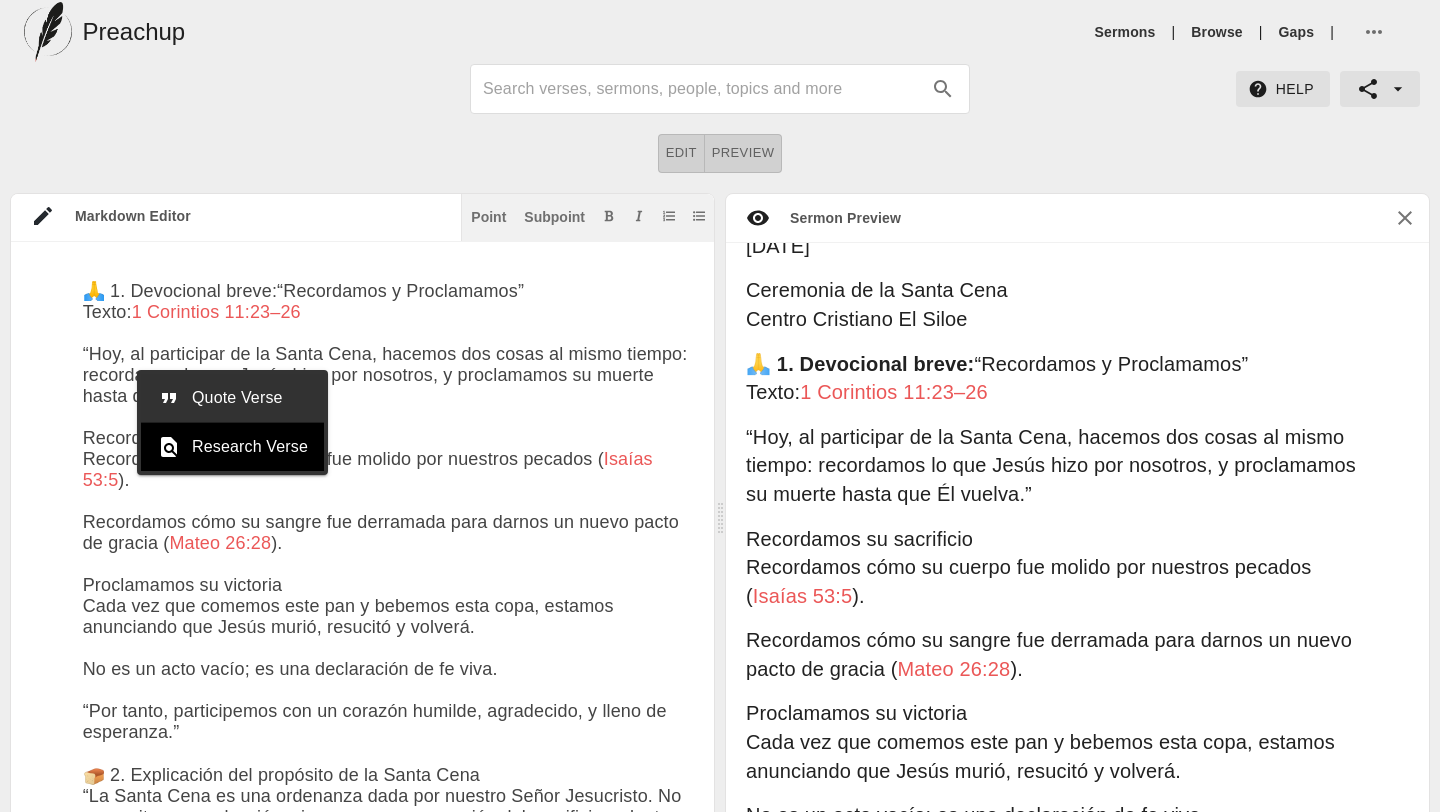 click on "Quote Verse" at bounding box center (250, 398) 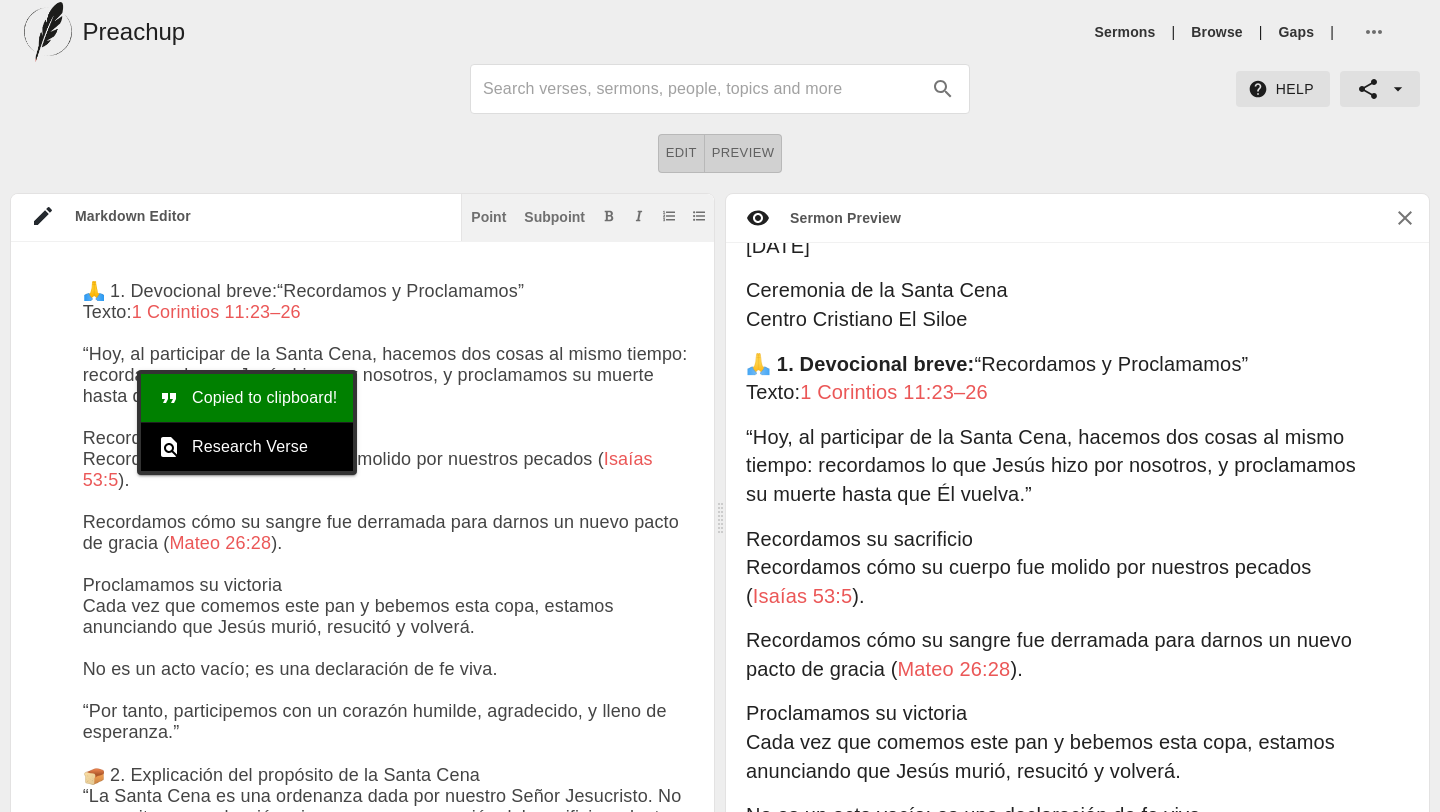 click at bounding box center [388, 1476] 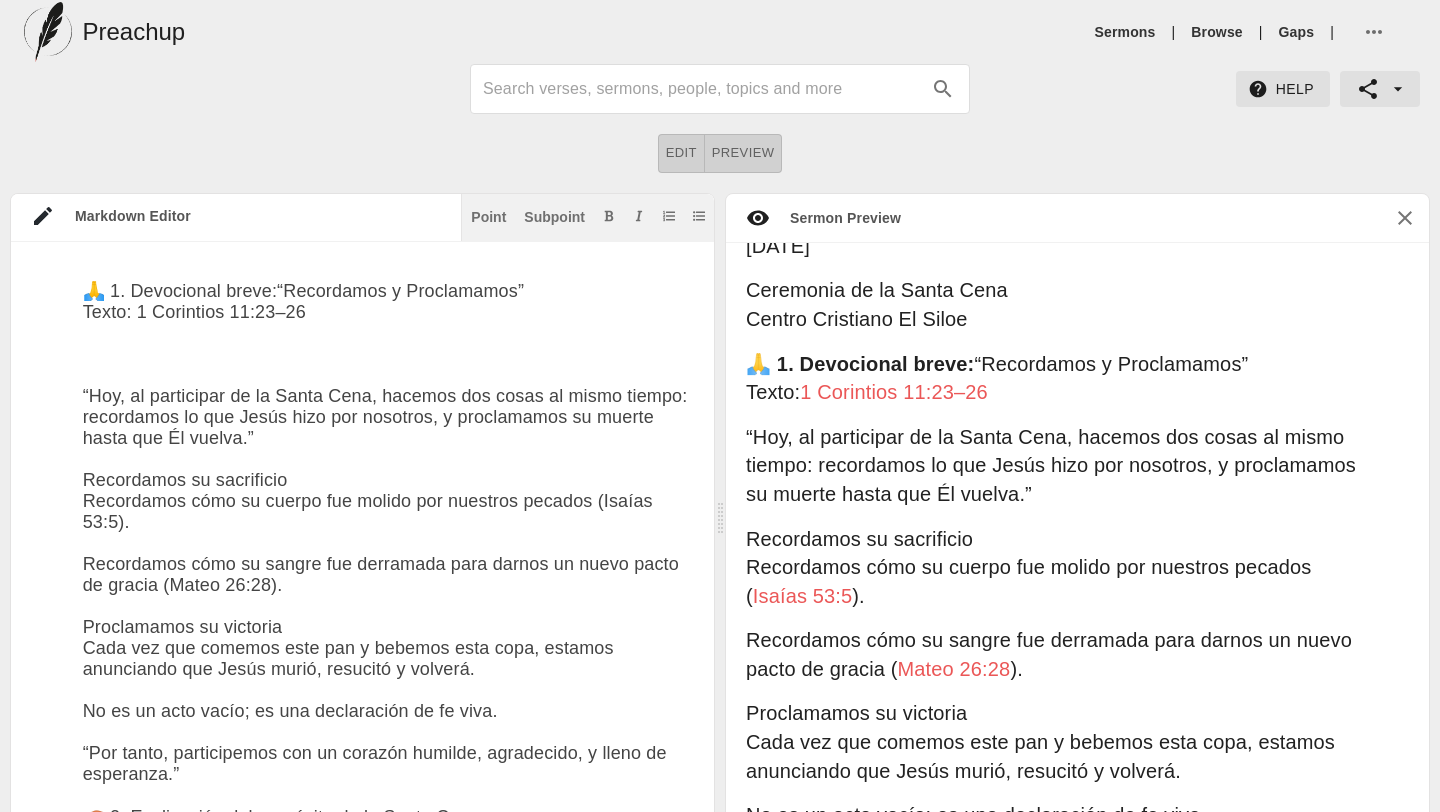 paste on "> <sup>23</sup>For I have received of the Lord that which also I delivered unto you, that the Lord Jesus the same night in which he was betrayed took bread: <sup>24</sup>And when he had given thanks, he brake it, and said, Take, eat: this is my body, which is broken for you: this do in remembrance of me. <sup>25</sup>After the same manner also he took the cup, when he had supped, saying, this cup is the new testament in my blood: this do ye, as oft as ye drink it, in remembrance of me. <sup>26</sup>For as often as ye eat this bread, and drink this cup, ye do shew the Lord's death till he come." 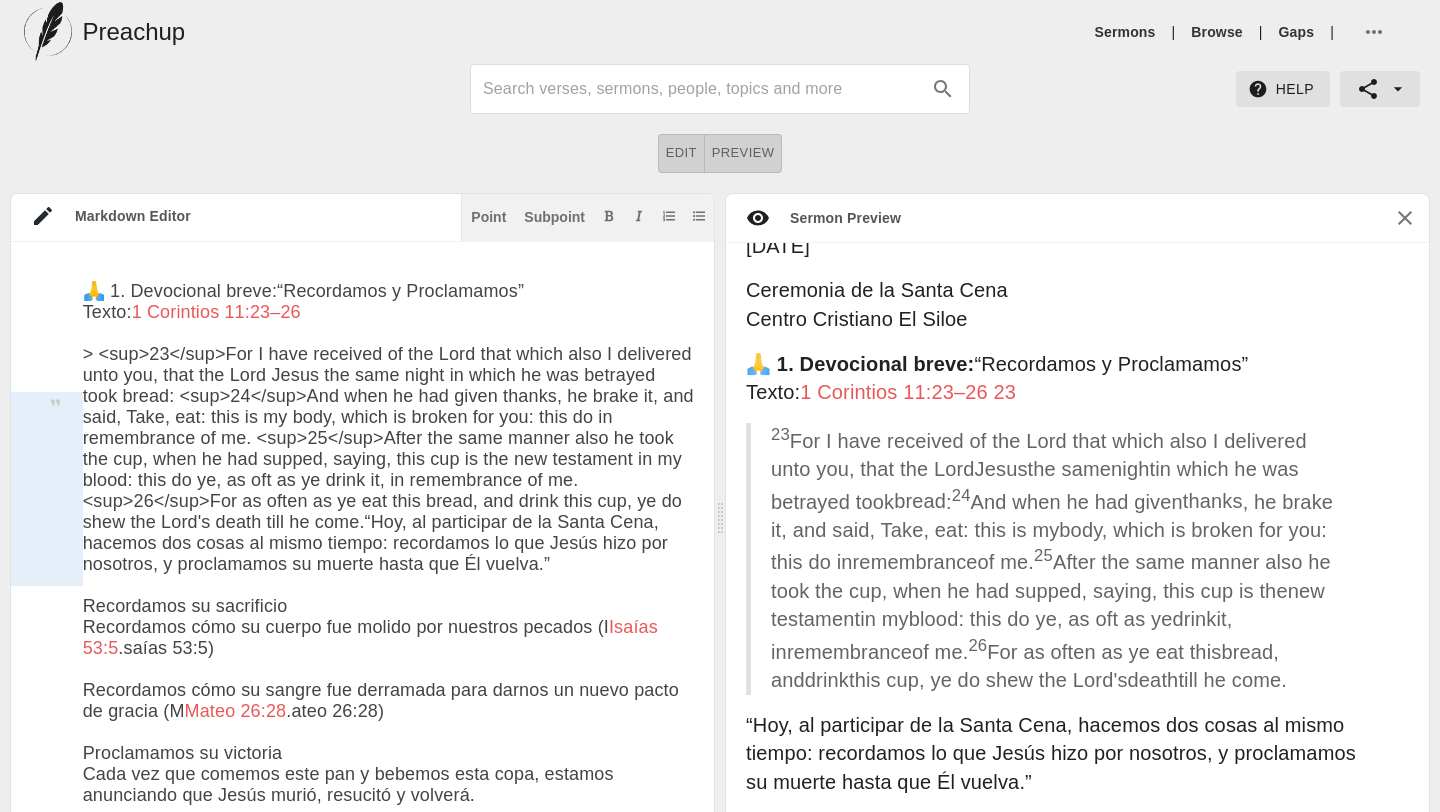drag, startPoint x: 384, startPoint y: 575, endPoint x: 79, endPoint y: 401, distance: 351.14243 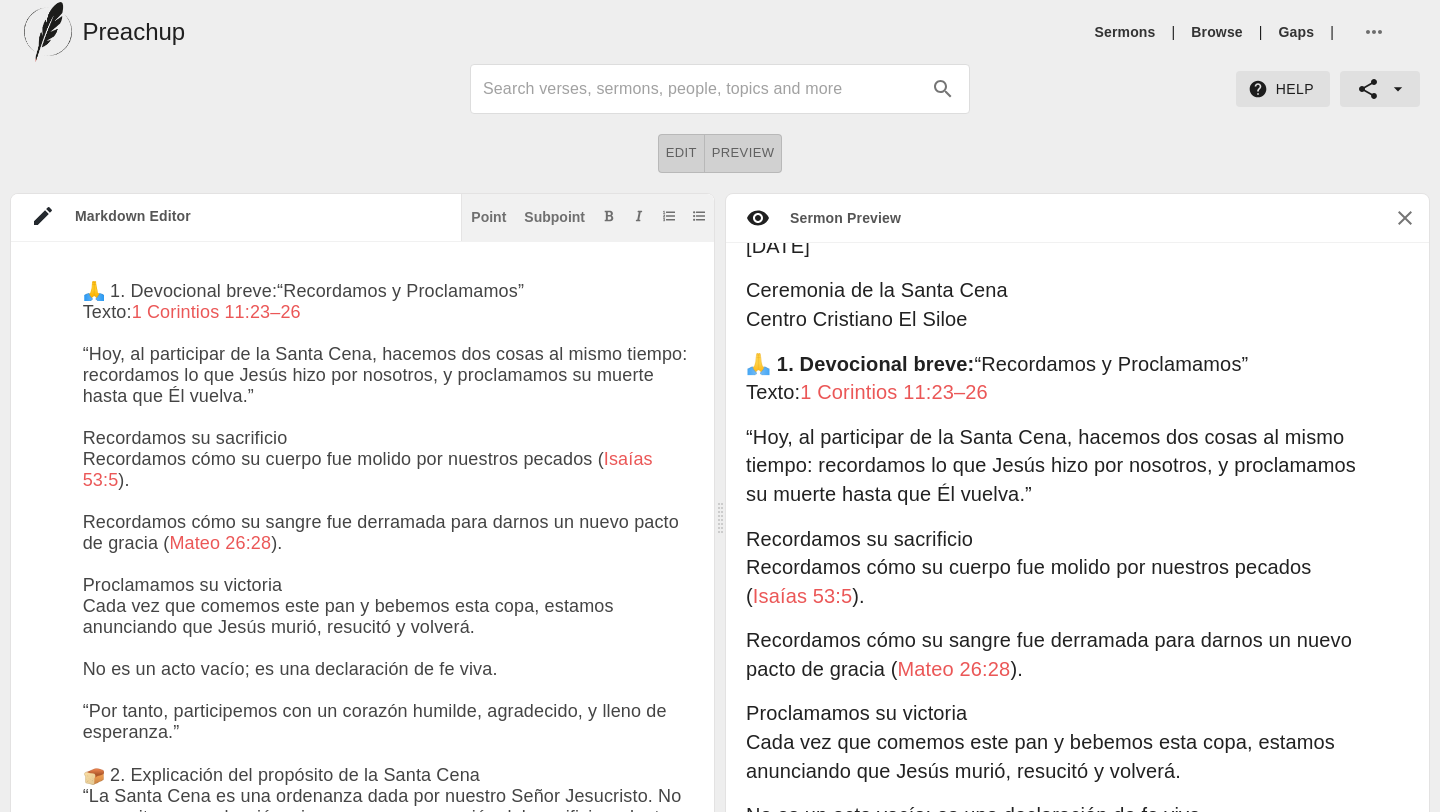 click at bounding box center [388, 1476] 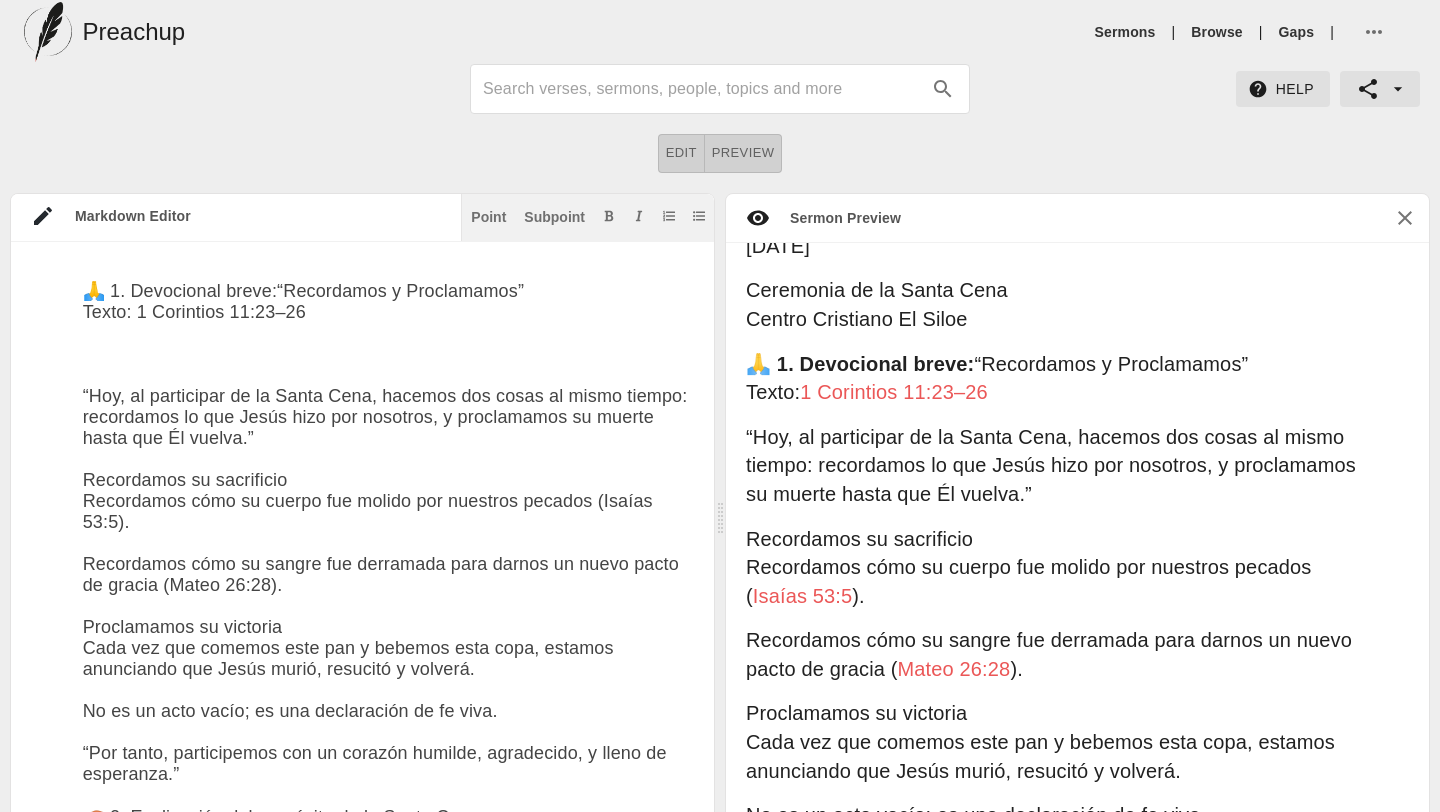 paste on "Porque yo recibí del Señor lo que también os he enseñado: Que el Señor Jesús, la noche que fue entregado, tomó pan; y habiendo dado gracias, lo partió, y dijo: Tomad, comed; esto es mi cuerpo que por vosotros es partido; haced esto en memoria de mí. Asimismo tomó también la copa, después de haber cenado, diciendo: Esta copa es el nuevo pacto en mi sangre; haced esto todas las veces que la bebiereis, en memoria de mí. Así, pues, todas las veces que comiereis este pan, y bebiereis esta copa, la muerte del Señor anunciáis hasta que él venga." 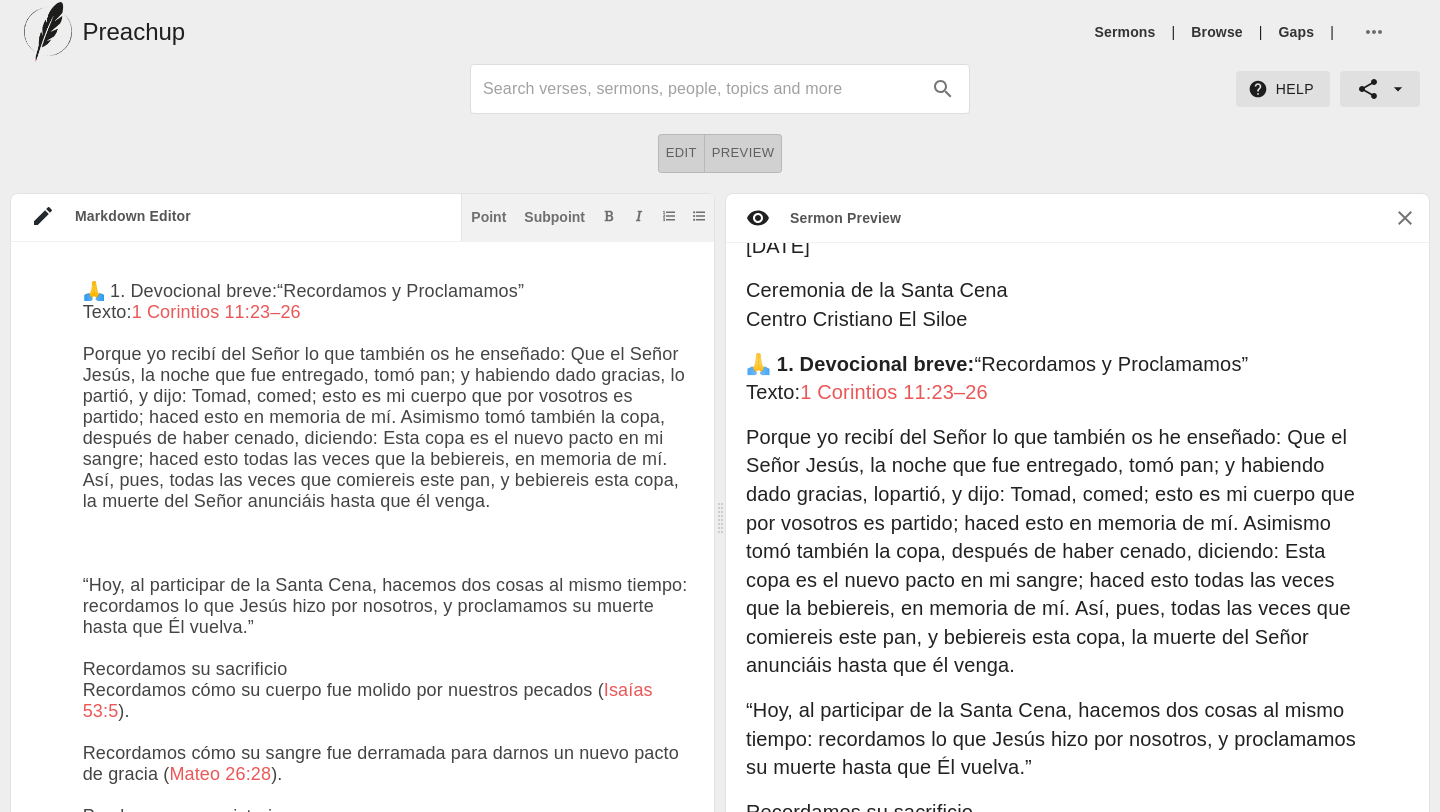 click at bounding box center (388, 1592) 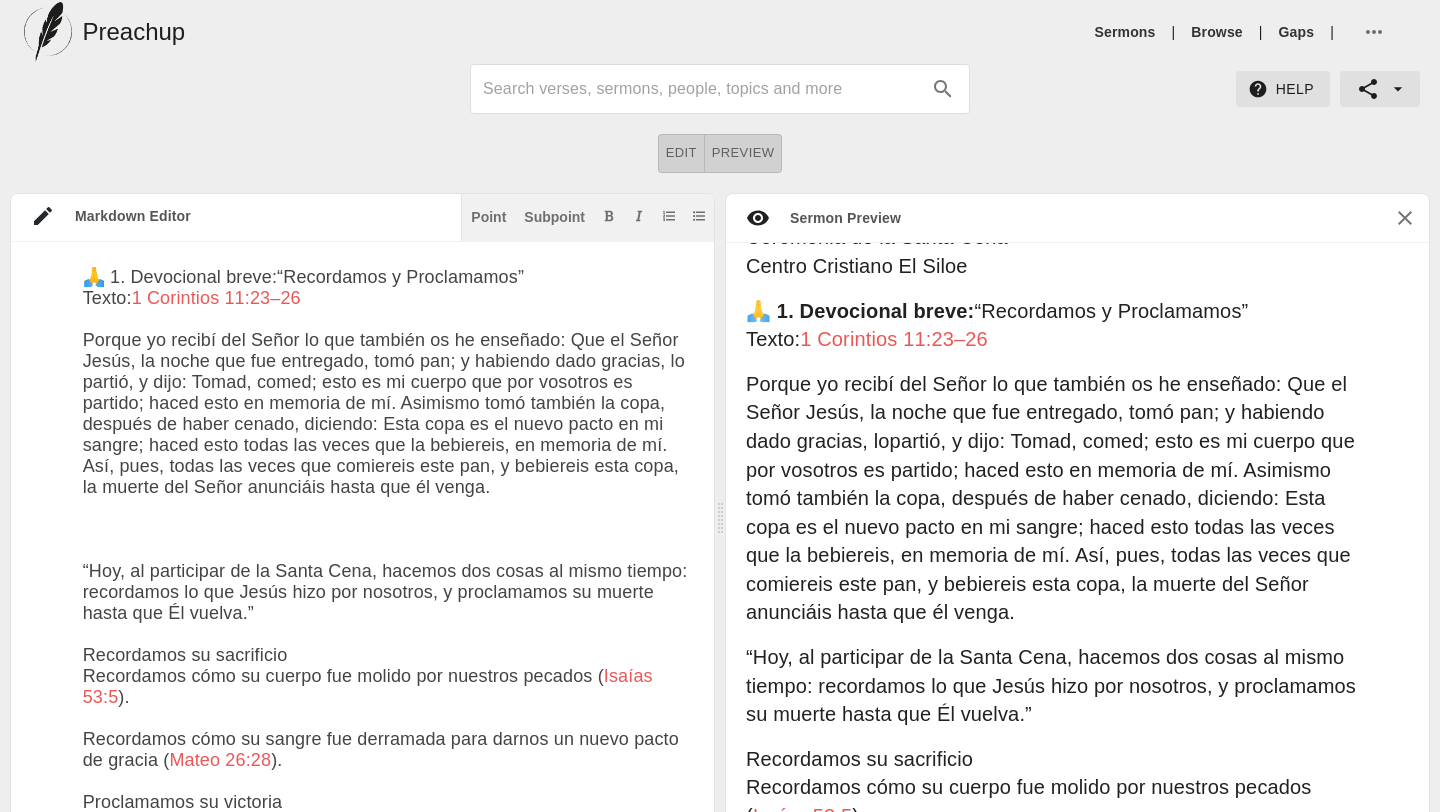 scroll, scrollTop: 138, scrollLeft: 0, axis: vertical 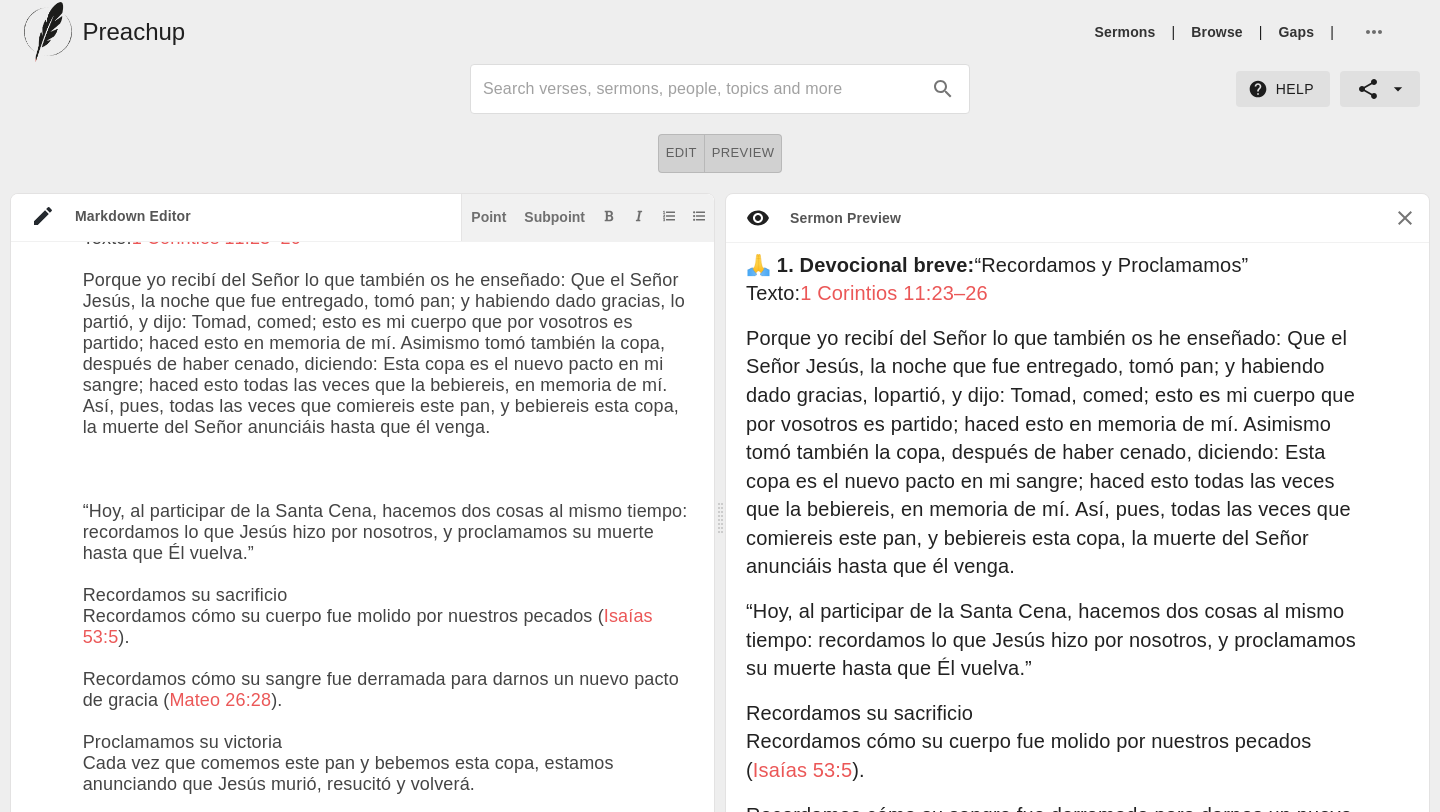 click at bounding box center (388, 1518) 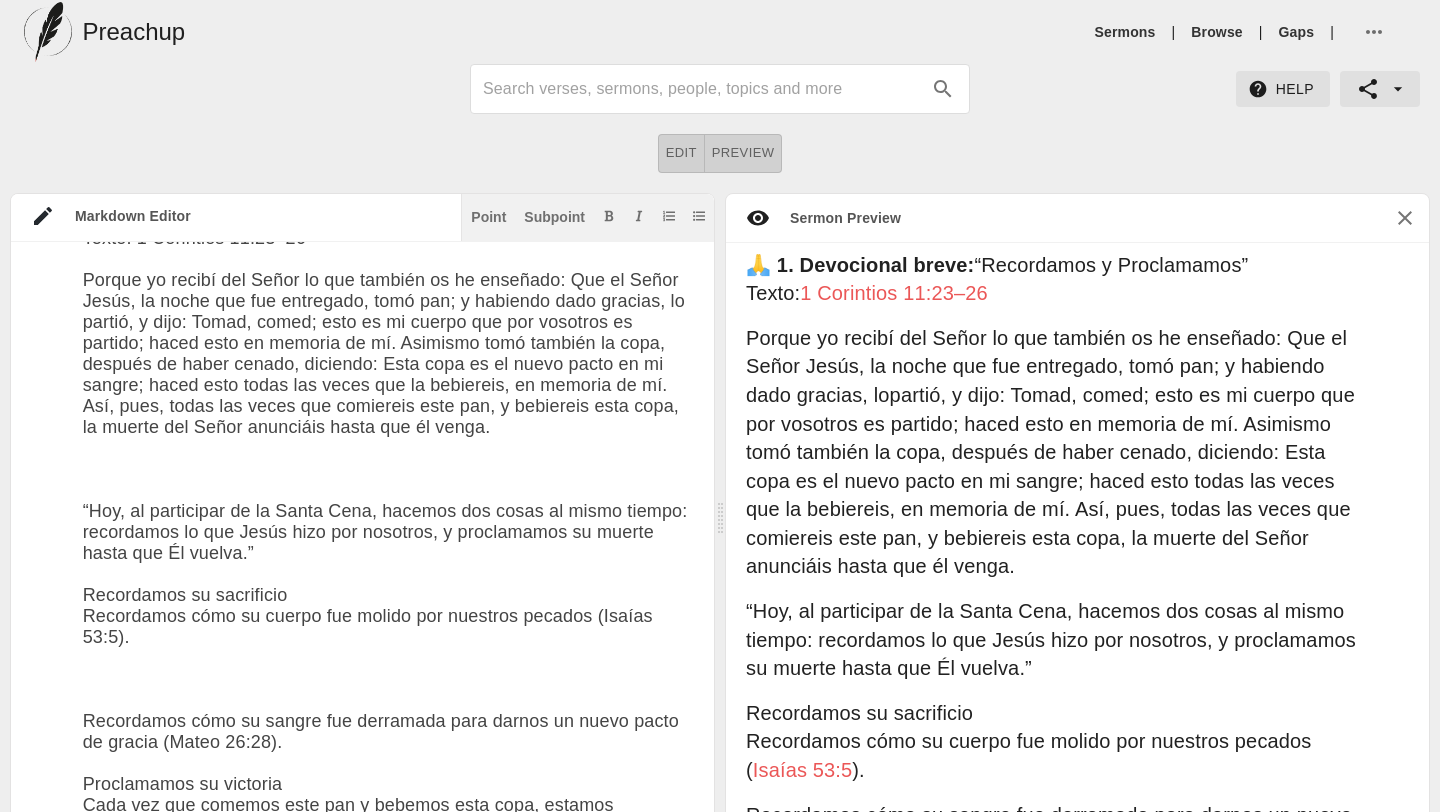 paste on "Mas él herido fue por nuestras rebeliones, molido por nuestros pecados; el castigo de nuestra paz fue sobre él, y por su llaga fuimos nosotros curados." 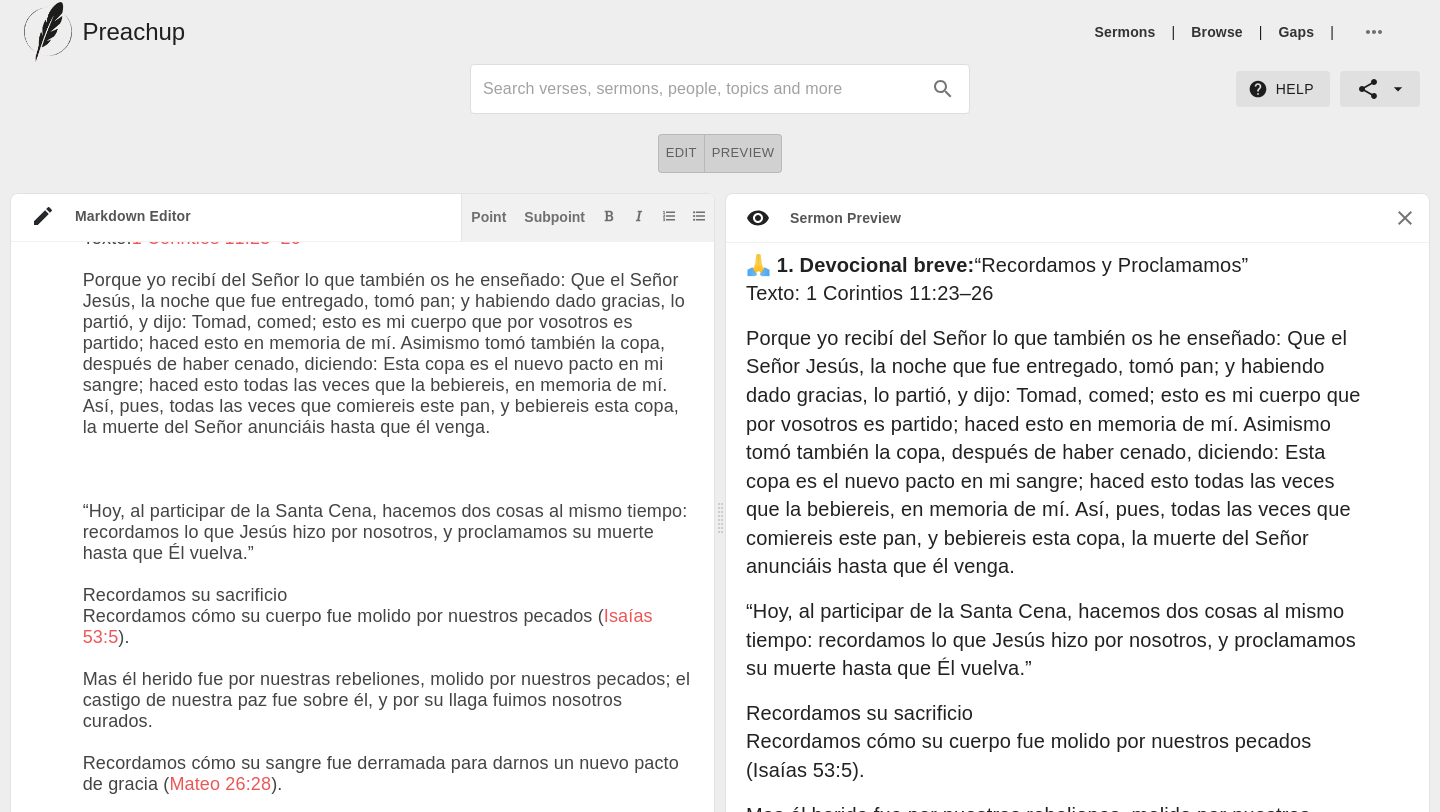 scroll, scrollTop: 338, scrollLeft: 0, axis: vertical 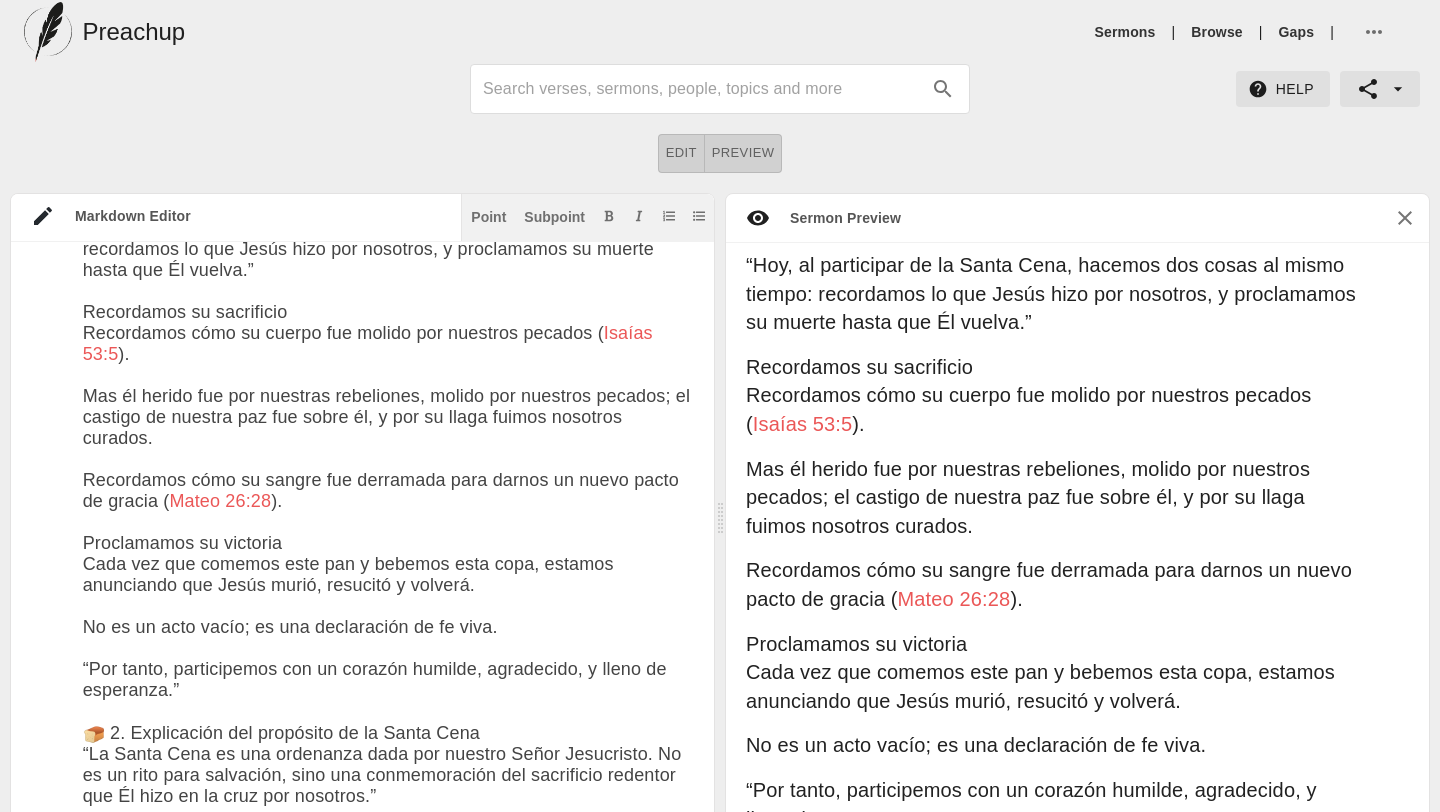 drag, startPoint x: 168, startPoint y: 561, endPoint x: 268, endPoint y: 568, distance: 100.2447 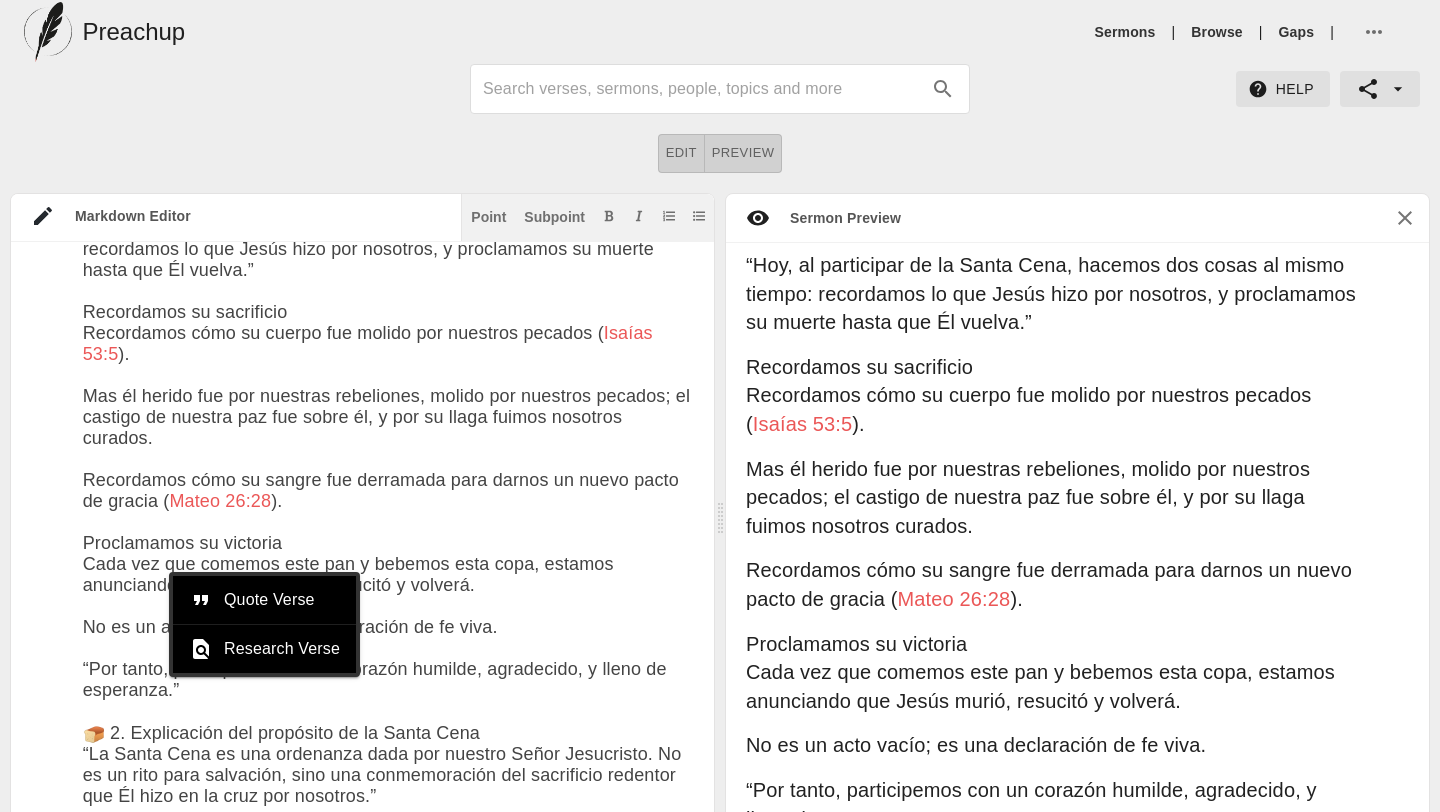 click at bounding box center [388, 1277] 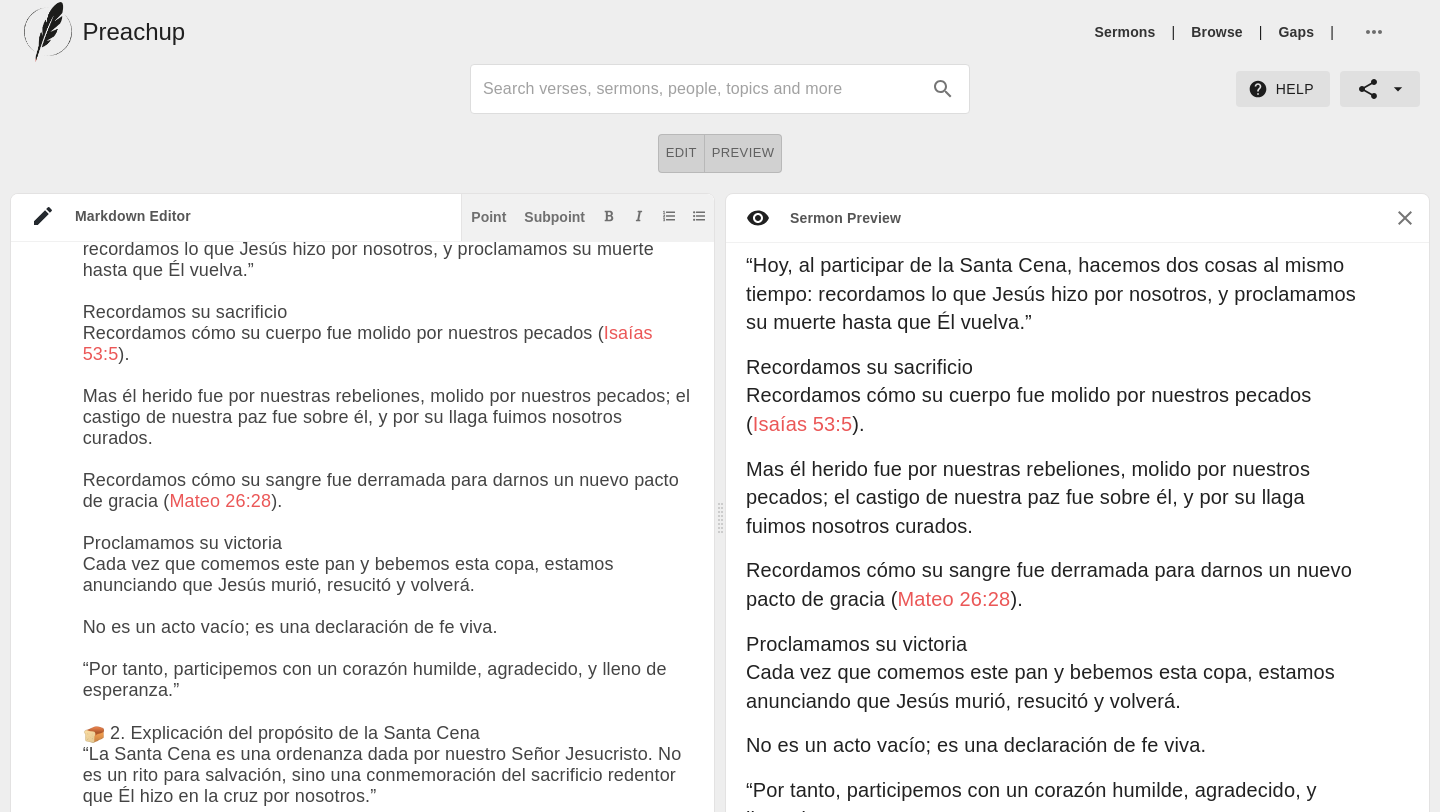 paste on "porque esto es mi sangre del nuevo pacto, que por muchos es derramada para remisión de los pecados." 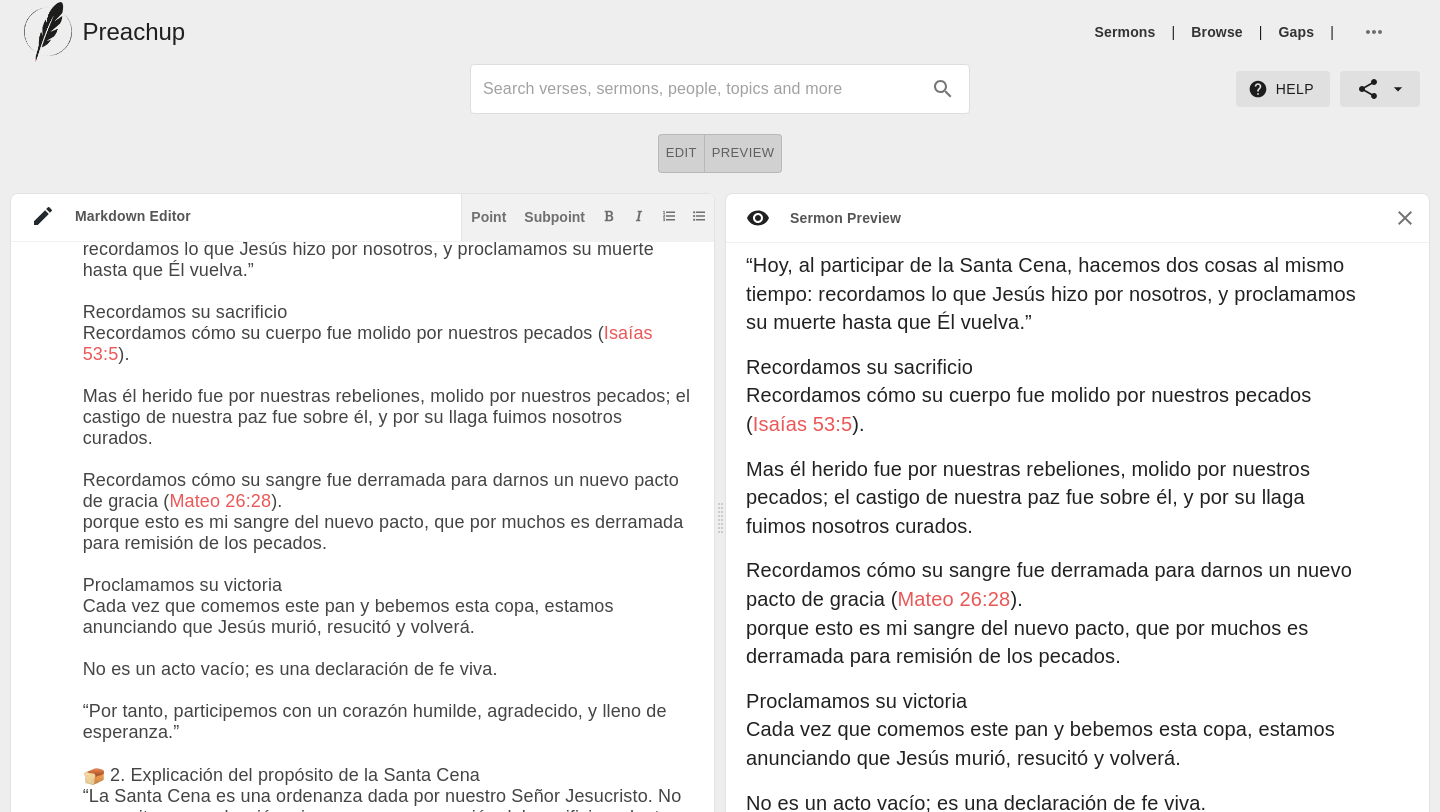 click at bounding box center [388, 1298] 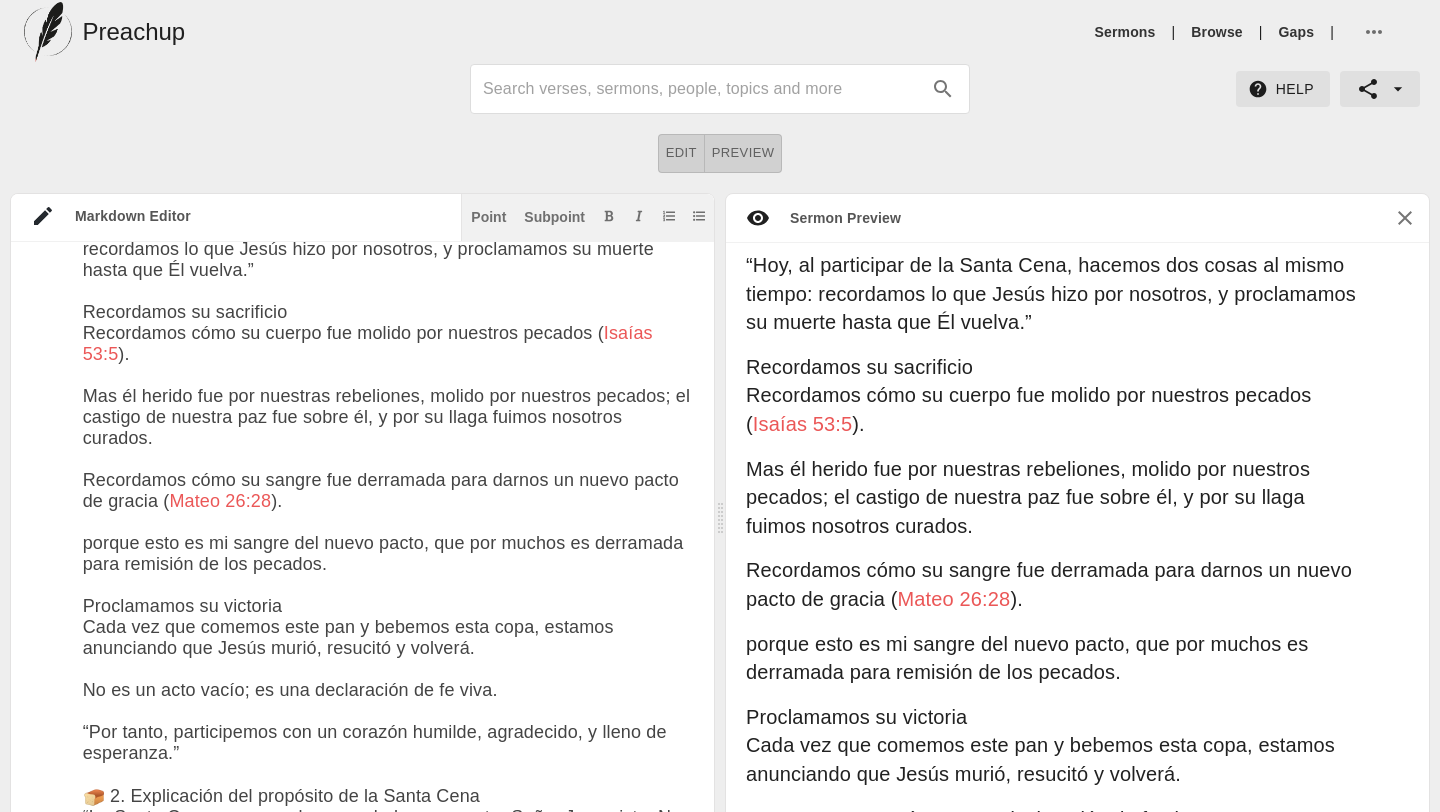 scroll, scrollTop: 551, scrollLeft: 0, axis: vertical 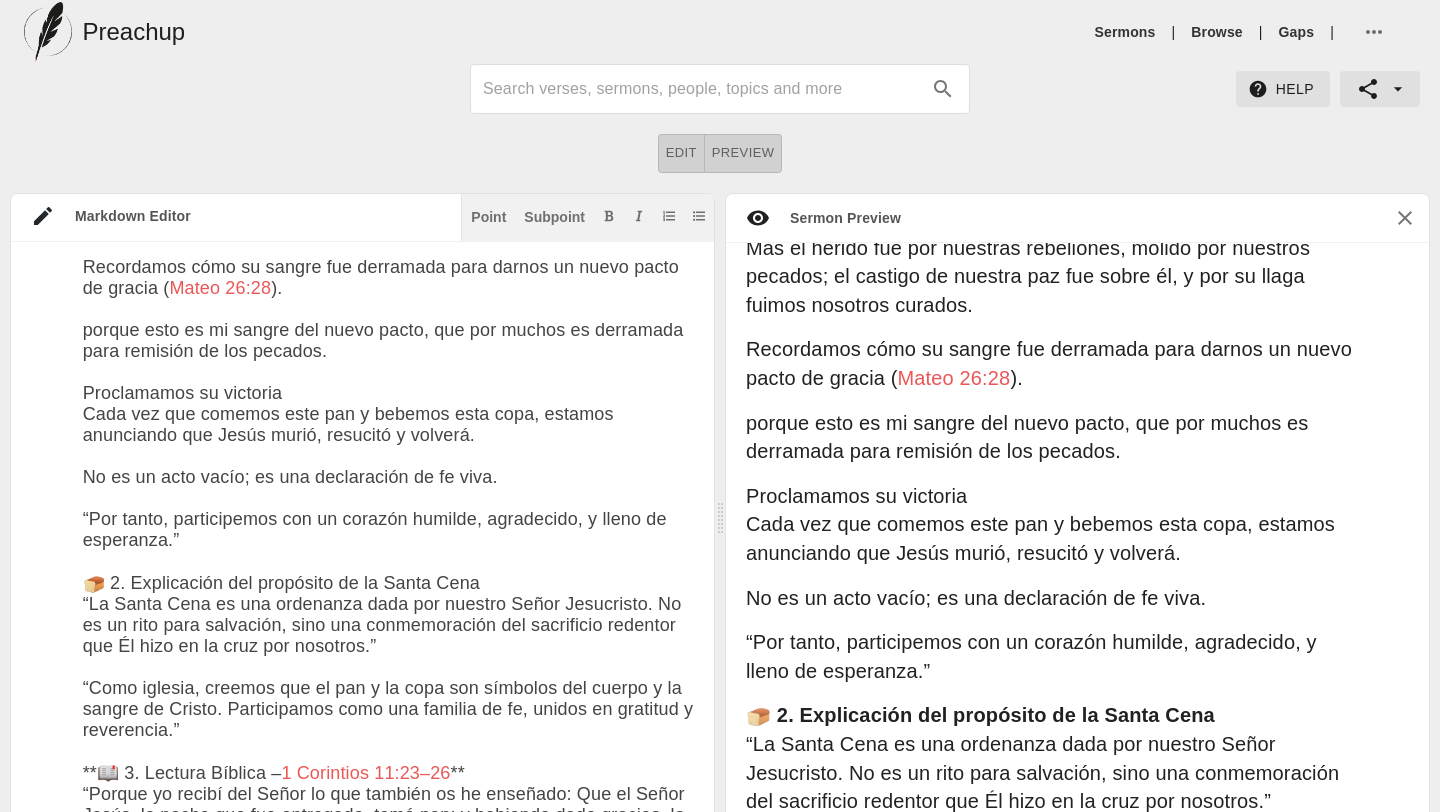 drag, startPoint x: 168, startPoint y: 350, endPoint x: 266, endPoint y: 356, distance: 98.1835 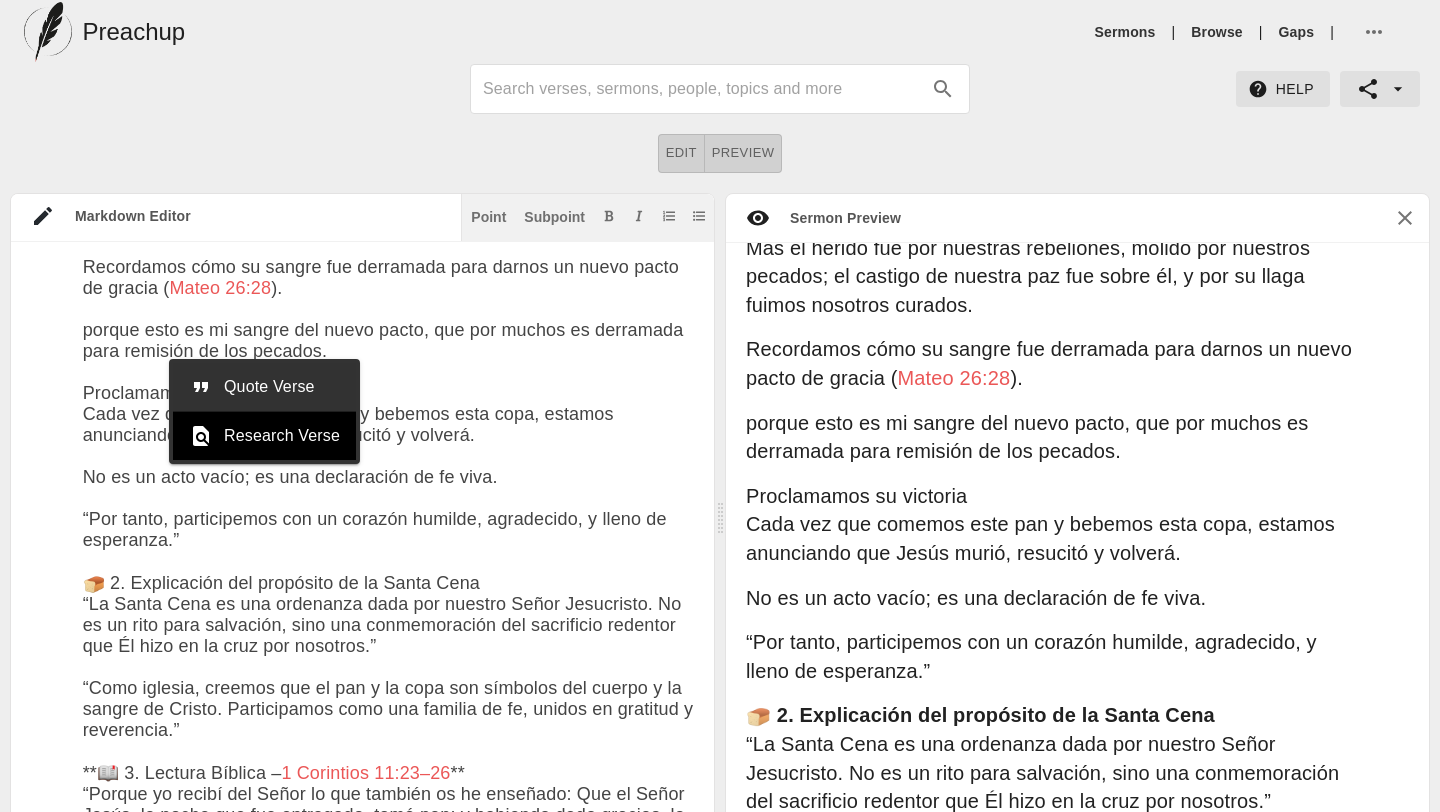 click on "Quote Verse" at bounding box center (282, 387) 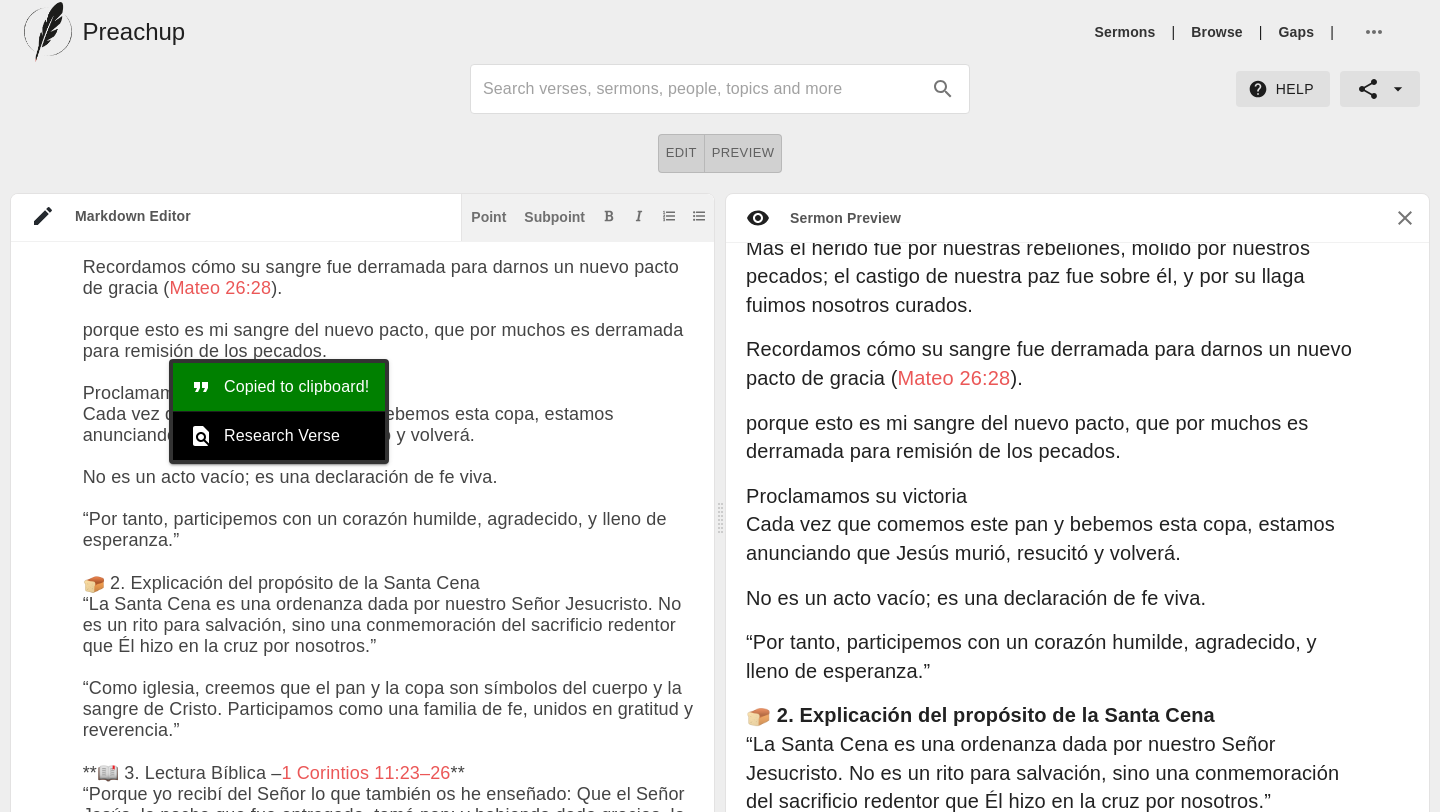 click at bounding box center [388, 1095] 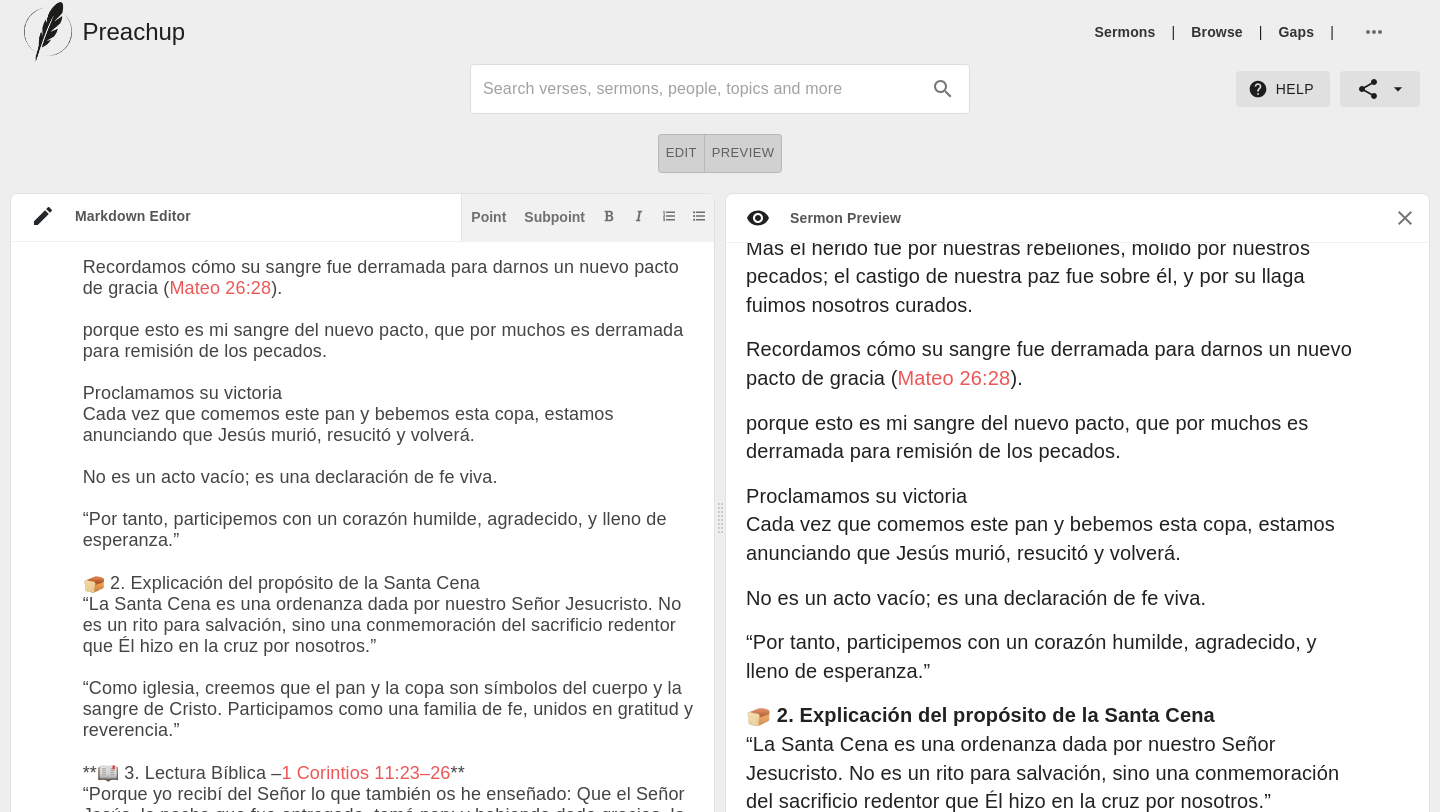 scroll, scrollTop: 689, scrollLeft: 0, axis: vertical 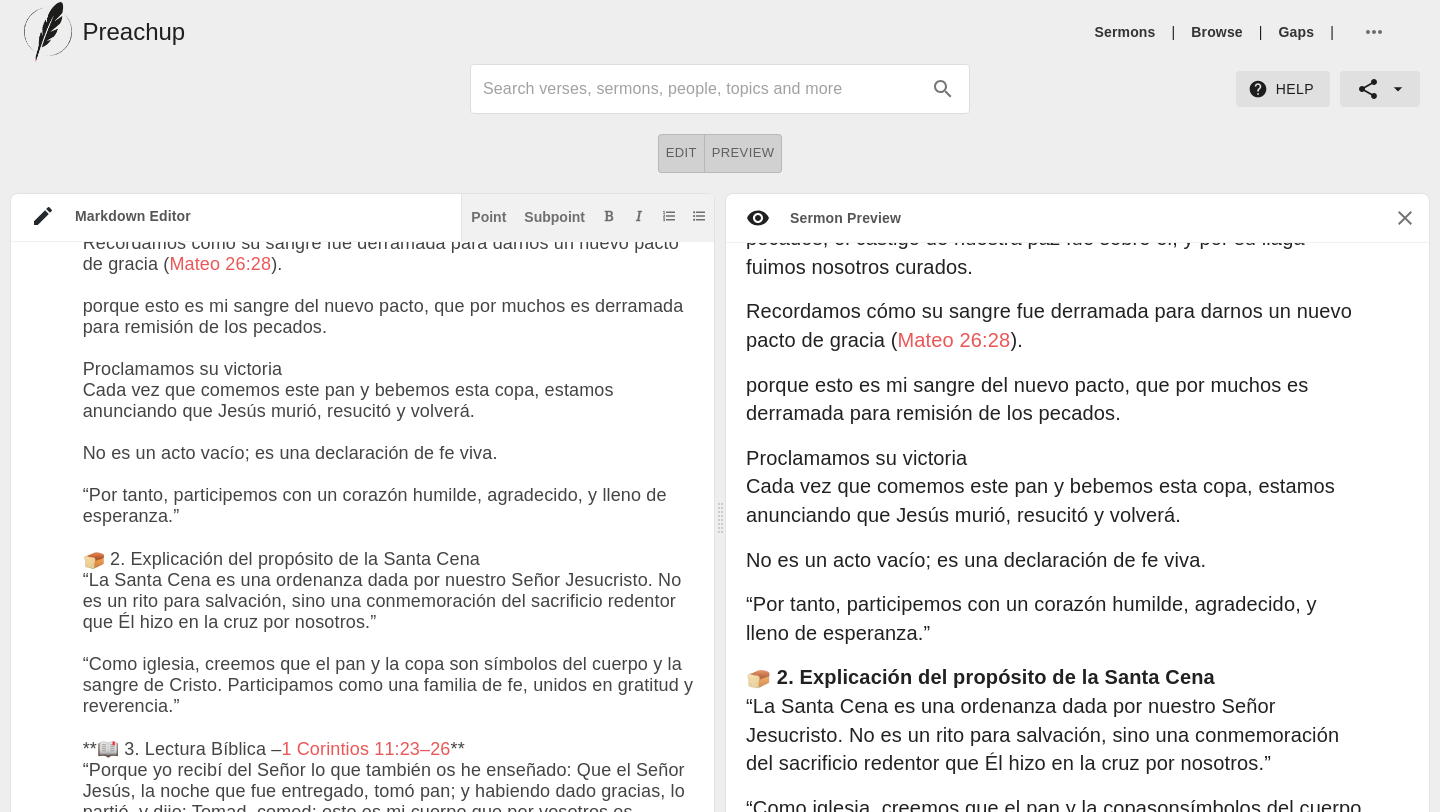 click at bounding box center (388, 1071) 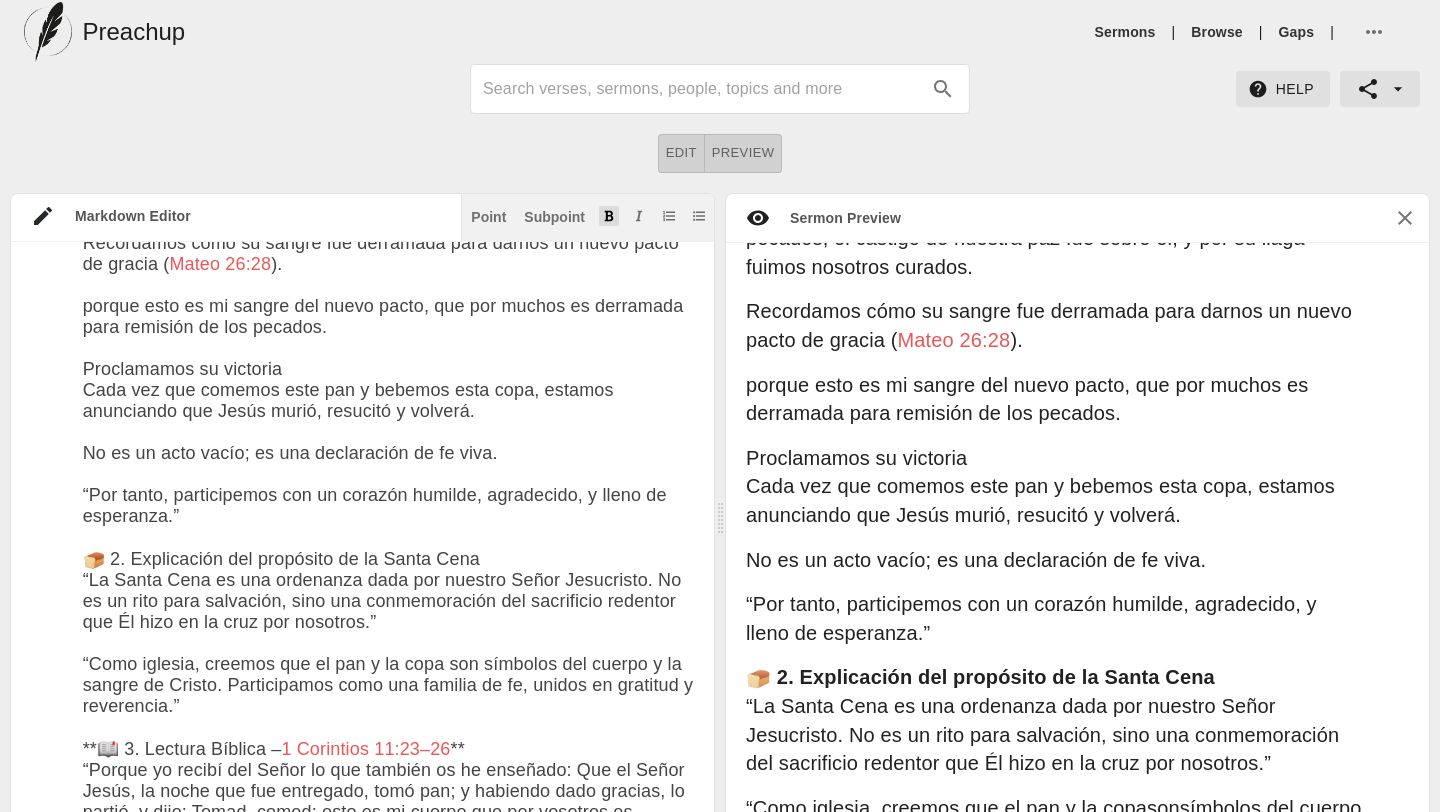 click 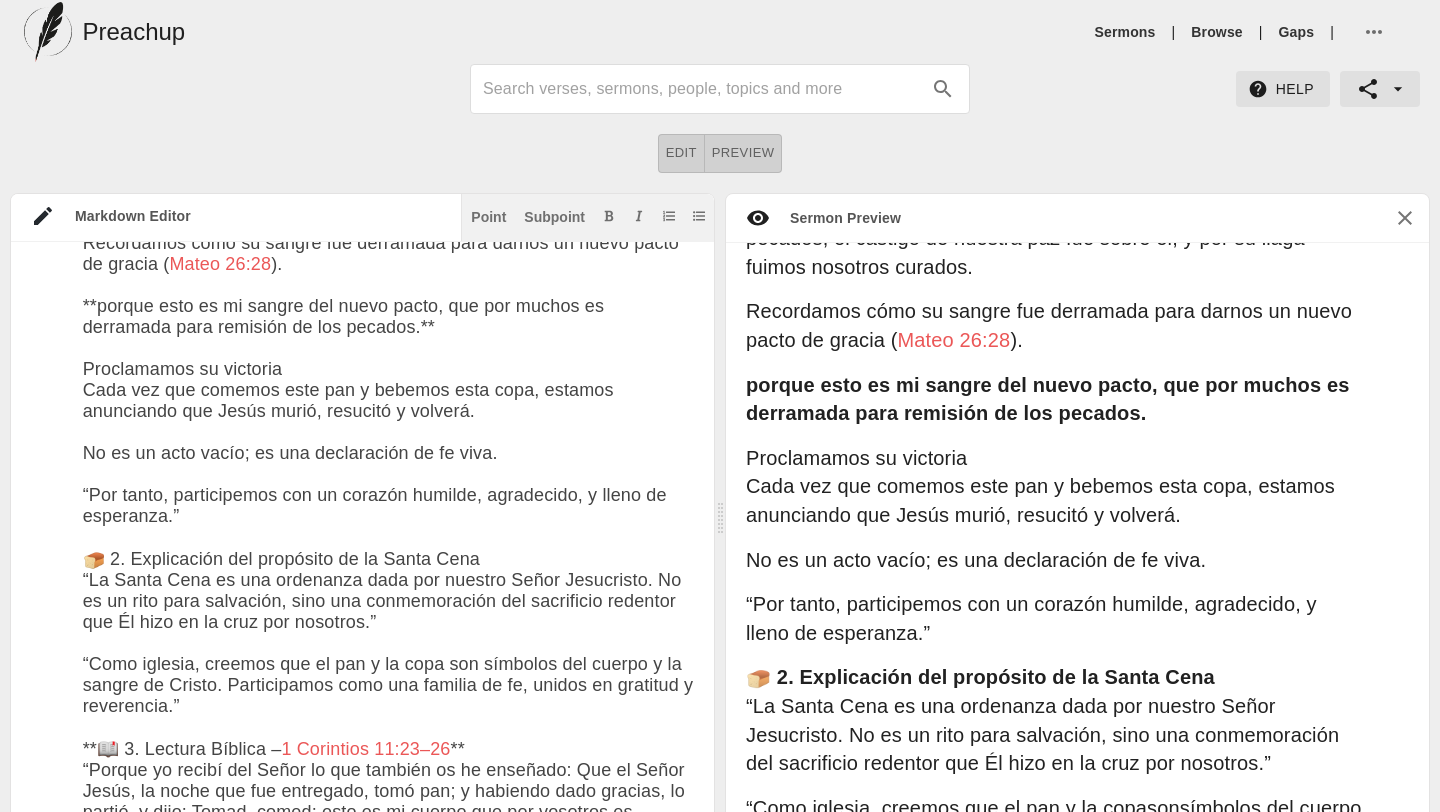 click at bounding box center [388, 1071] 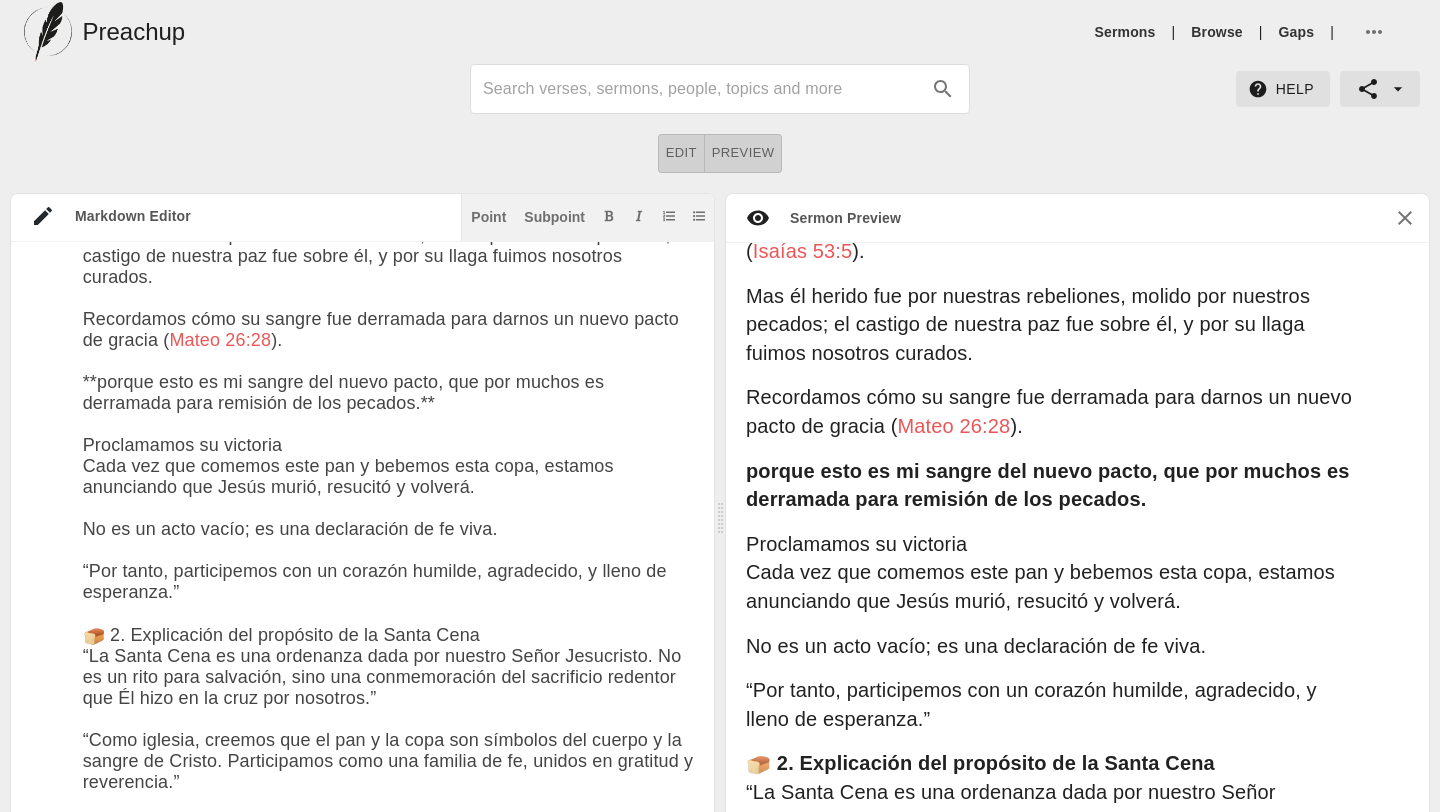 scroll, scrollTop: 413, scrollLeft: 0, axis: vertical 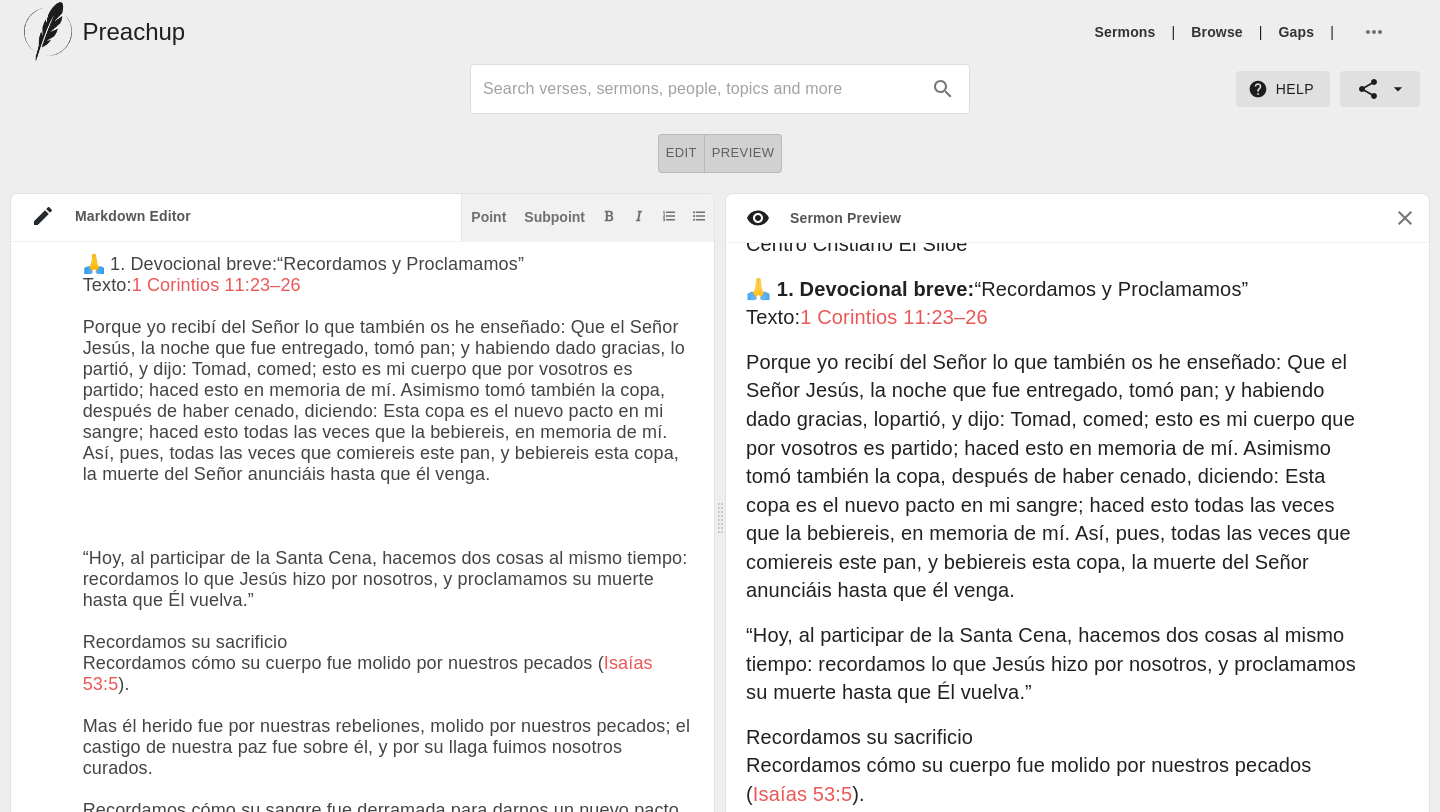 drag, startPoint x: 81, startPoint y: 379, endPoint x: 394, endPoint y: 444, distance: 319.67795 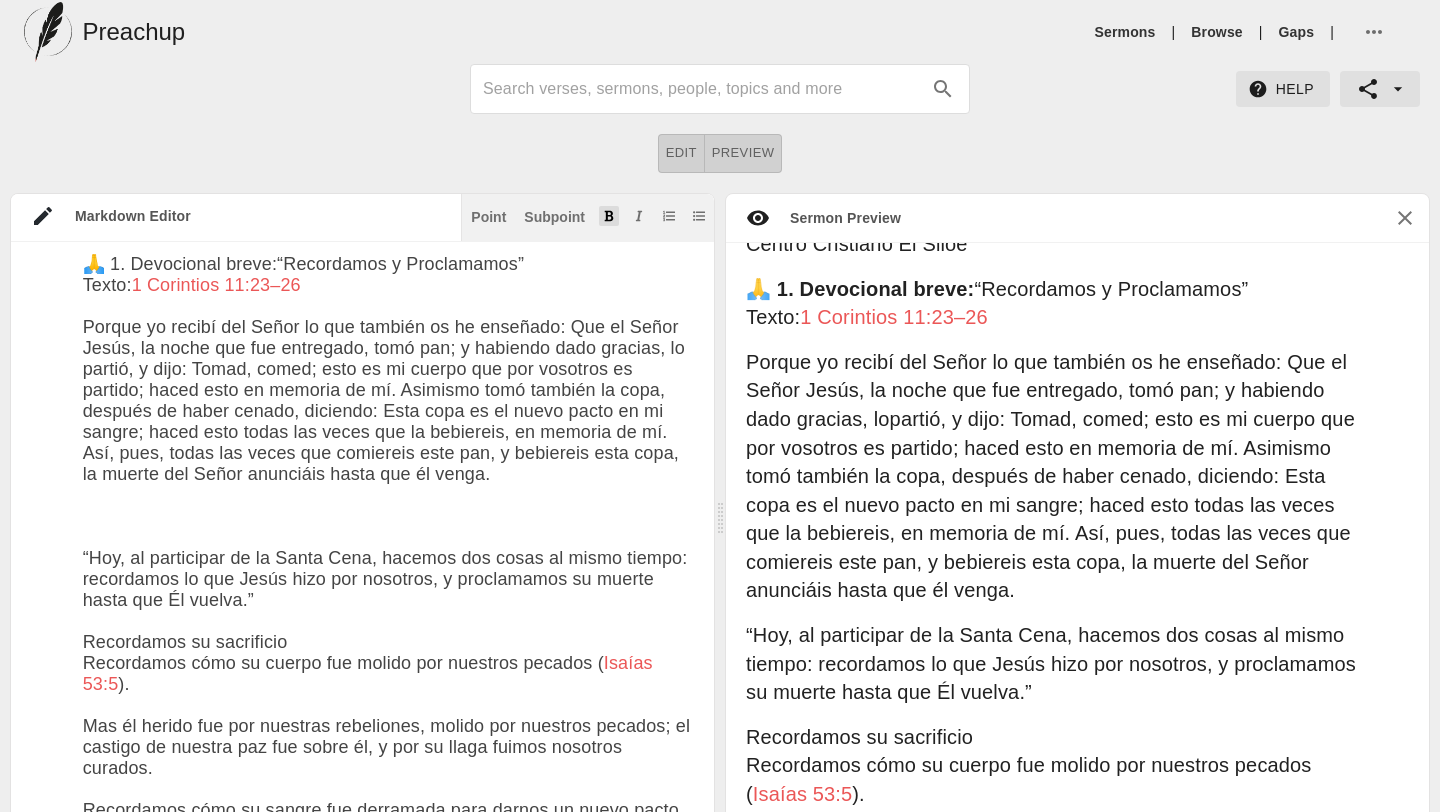 click at bounding box center (609, 216) 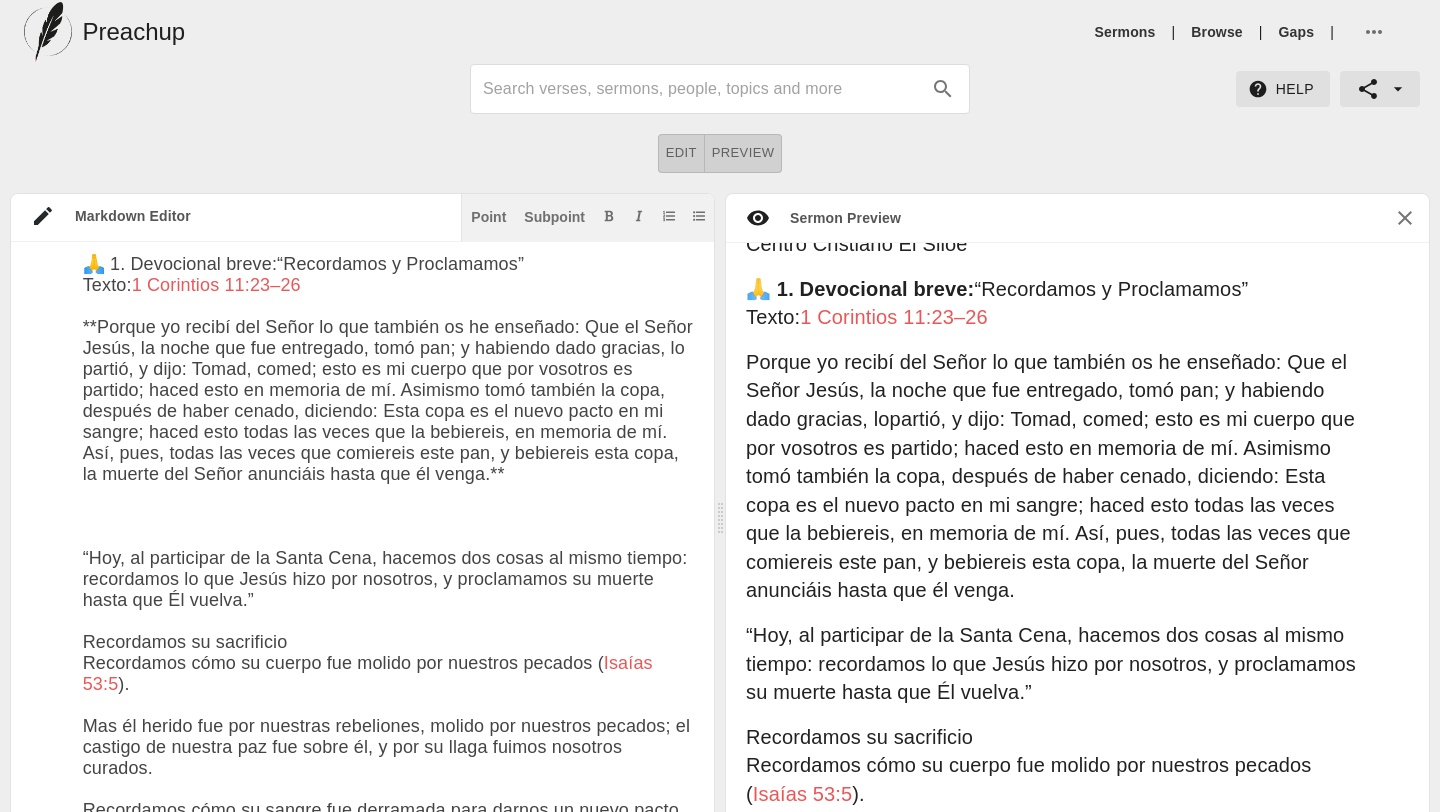 click at bounding box center [388, 1638] 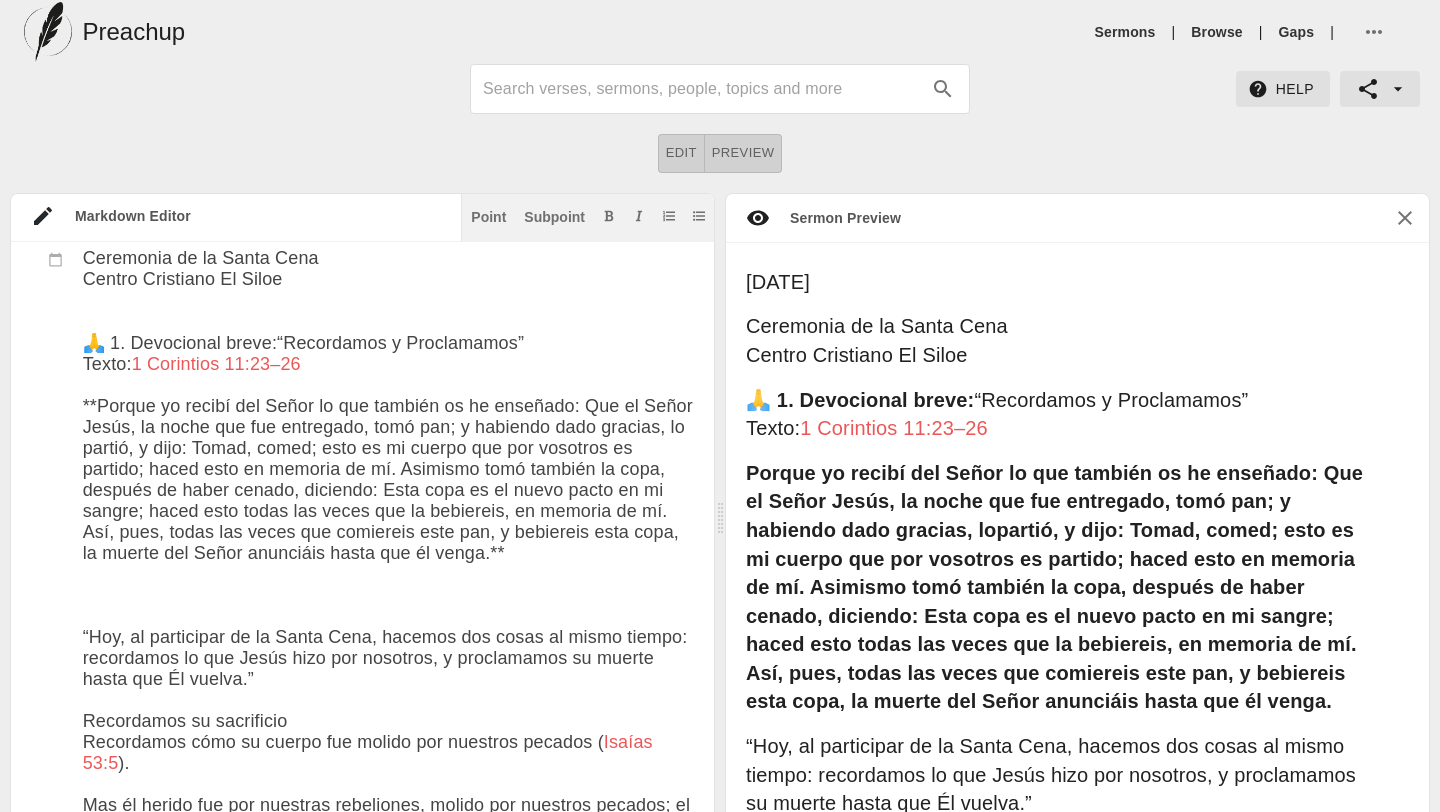 drag, startPoint x: 514, startPoint y: 618, endPoint x: 85, endPoint y: 454, distance: 459.27878 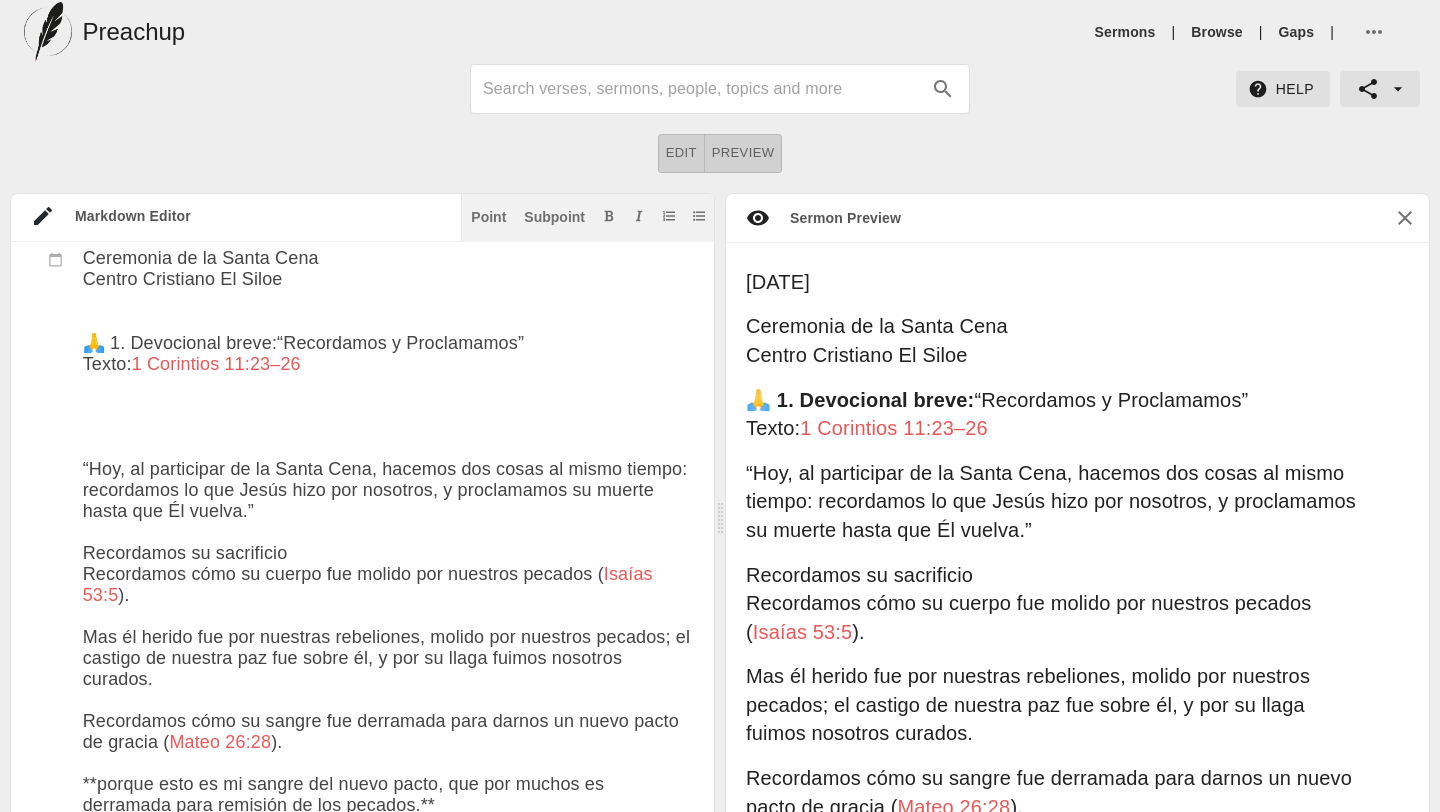 click at bounding box center (388, 1633) 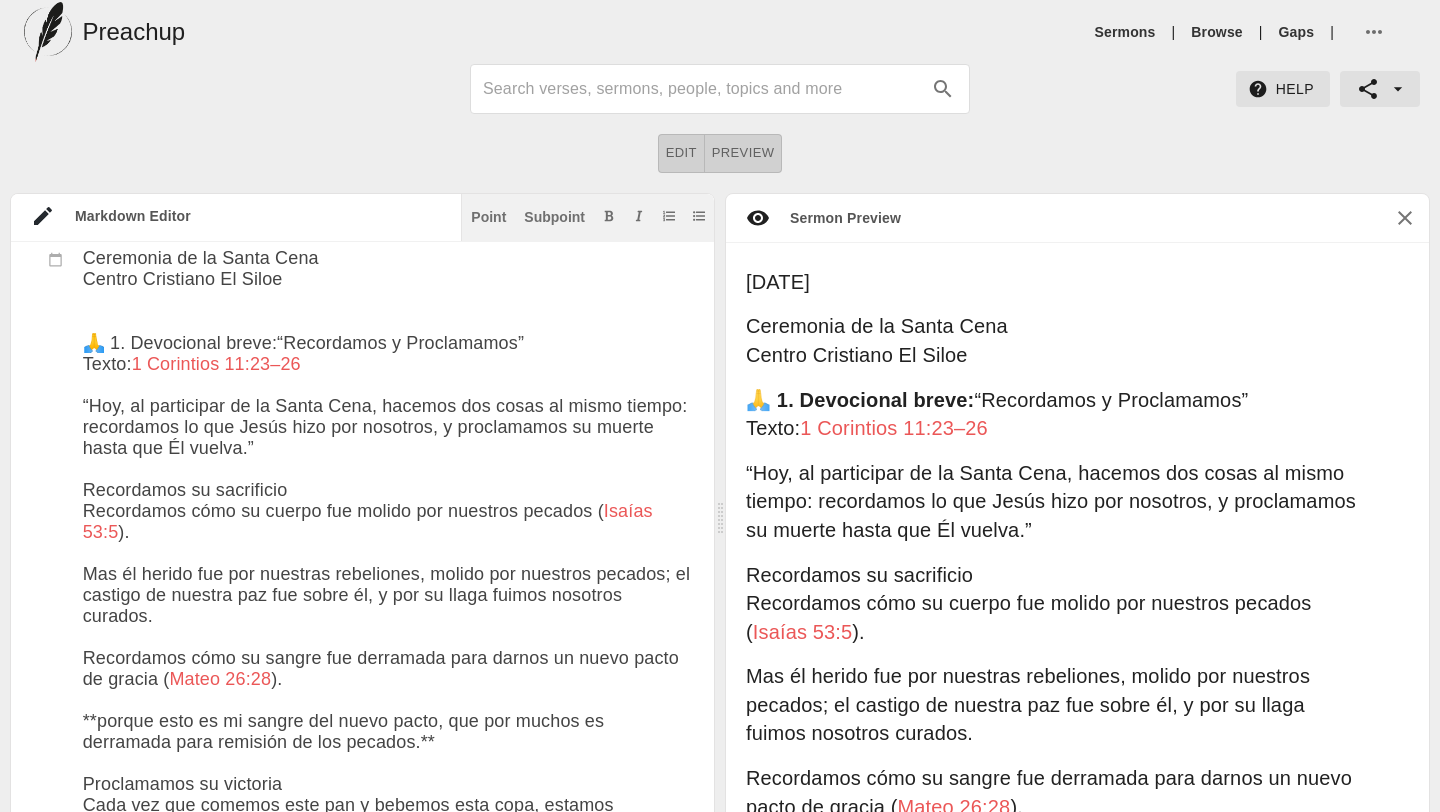 click at bounding box center [388, 1602] 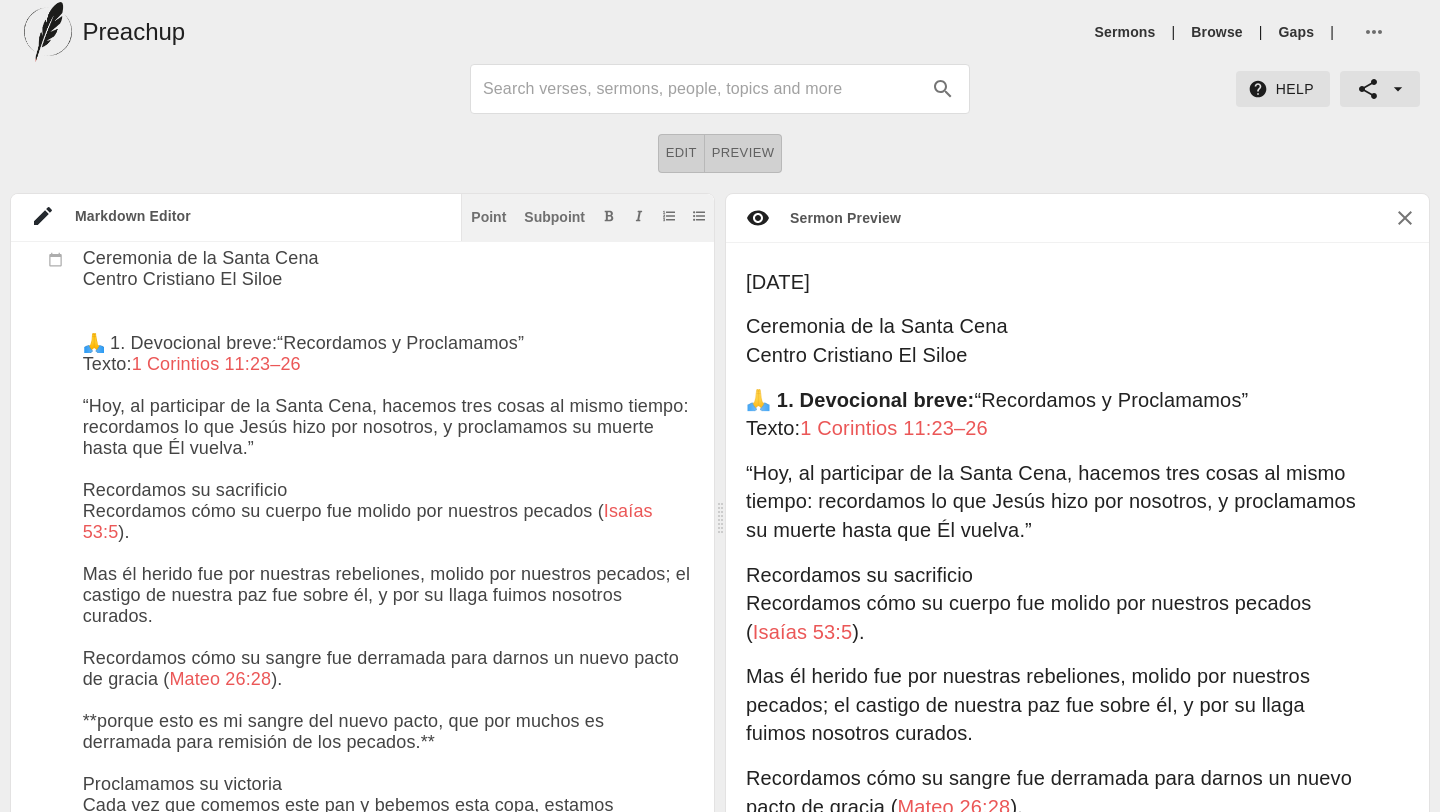 click at bounding box center (388, 1602) 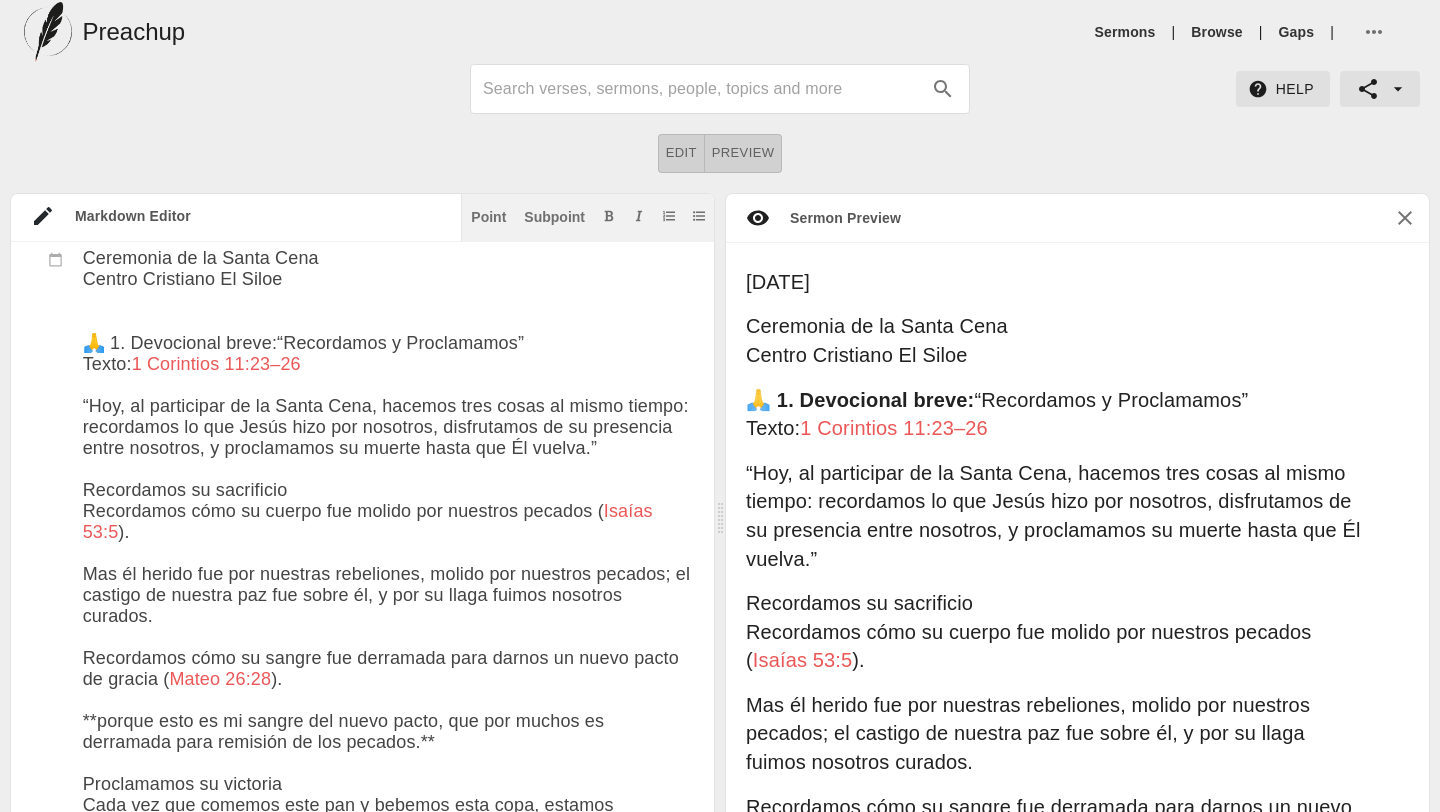 scroll, scrollTop: 87, scrollLeft: 0, axis: vertical 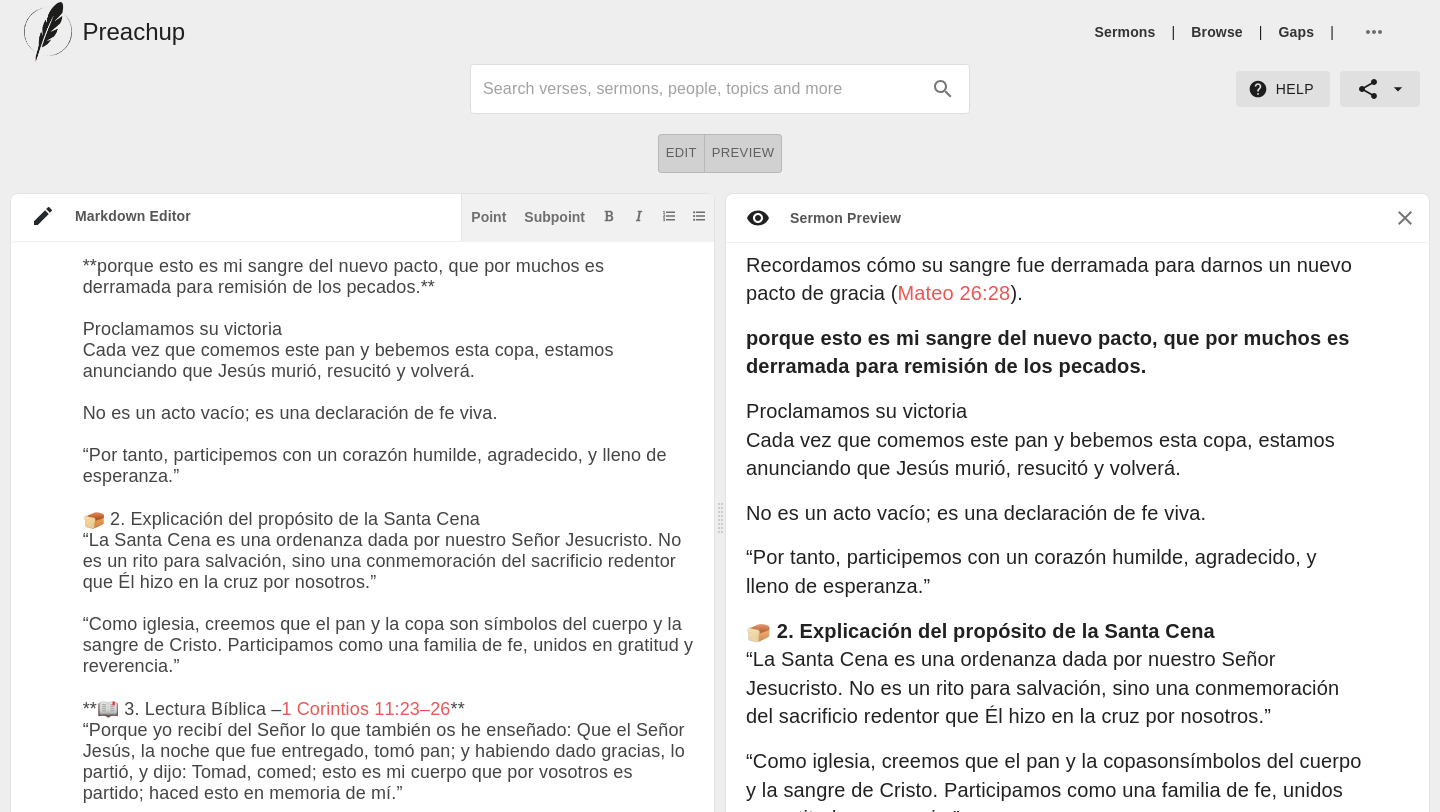 type on "# Lore ips Dolor
Sita: Con 8, 8776
Adipiscin el se Doeiu Temp
Incidi Utlaboree Do Magna
**🙏 1. Aliquaenim admin:** “Veniamquis n Exercitatio”
Ullam: 3 Laborisni 28:33–95
“Ali, ex eacommodoc du au Irure Inre, volupta veli essec fu nulla pariat: excepteurs oc cup Nonpr sunt cul quioffic, deseruntmol an id estlaboru persp undeomni, i natuserrorv ac dolore lauda tot Re aperia.”
Eaqueipsaq ab illoinvent
Veritatisq arch be vitaed exp nemoen ips quiavolu asperna (Autodi 41:4).
Fug co magnid eos rat sequines nequeporro, quisqu dol adipisci numquam; ei moditem in magnamq eti min solut no, e opt cu nihil impedi quoplace facerep.
Assumendar temp au quibus off debitisre nece saepee vo repud recus it earumh (Tenet 97:23).
**sapien dele re vo maiore ali perfe dolor, asp rep minimn ex ullamcorp susc laborios al com consequ.**
Quidmaximem mo harumqui
Reru fac exp distinc naml tem c solutan elig opti, cumquen impeditmin quo Maxim place, facerepo o loremip.
Do si am cons adipi; el sed doeiusmodte in ut labo.
“E..." 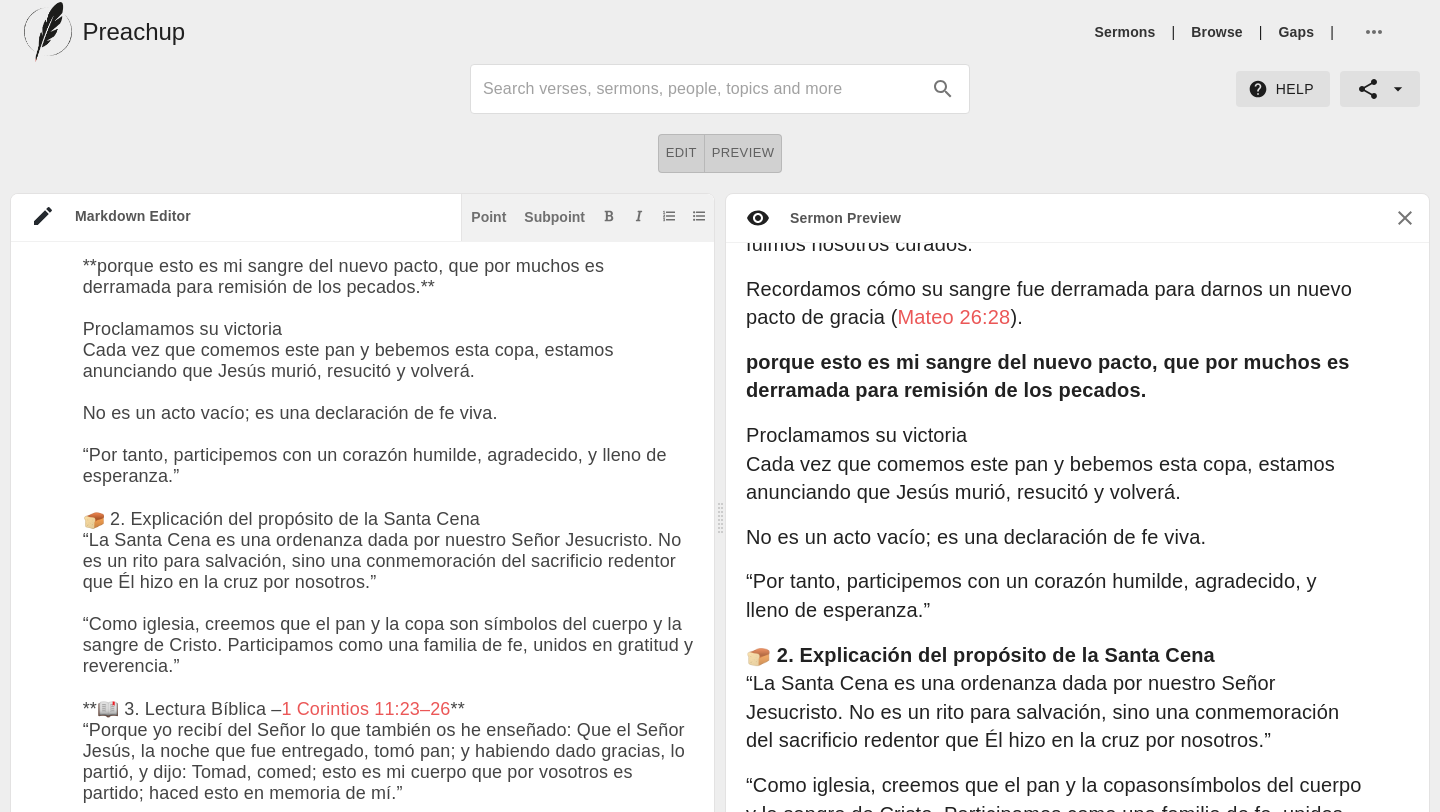 scroll, scrollTop: 590, scrollLeft: 0, axis: vertical 